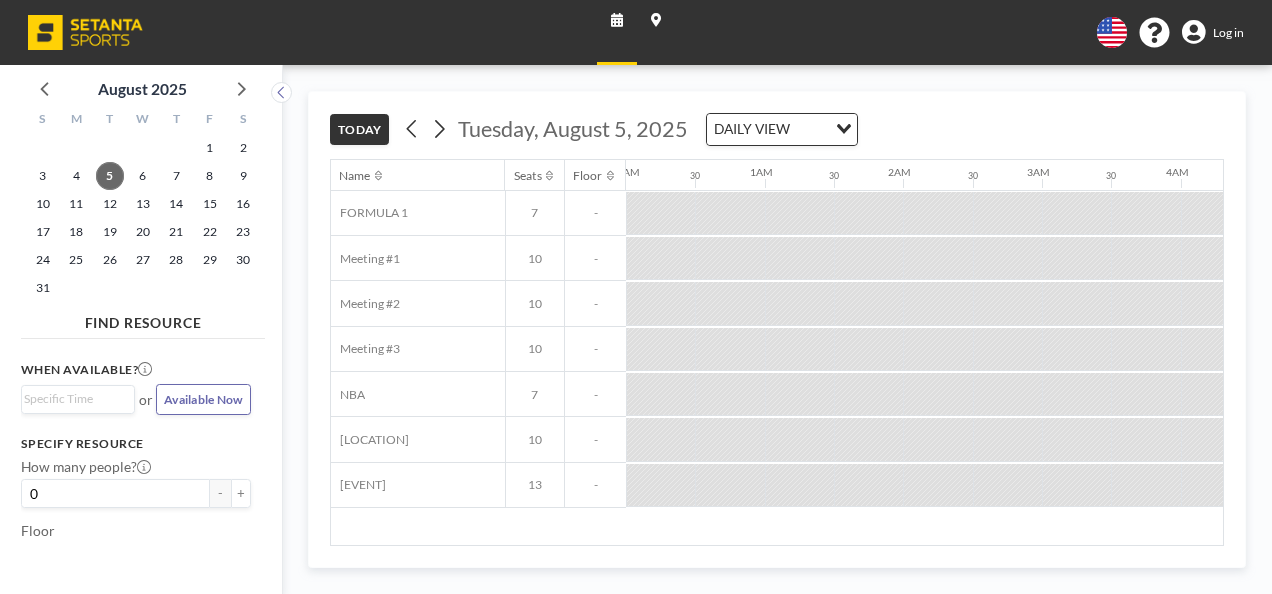scroll, scrollTop: 0, scrollLeft: 0, axis: both 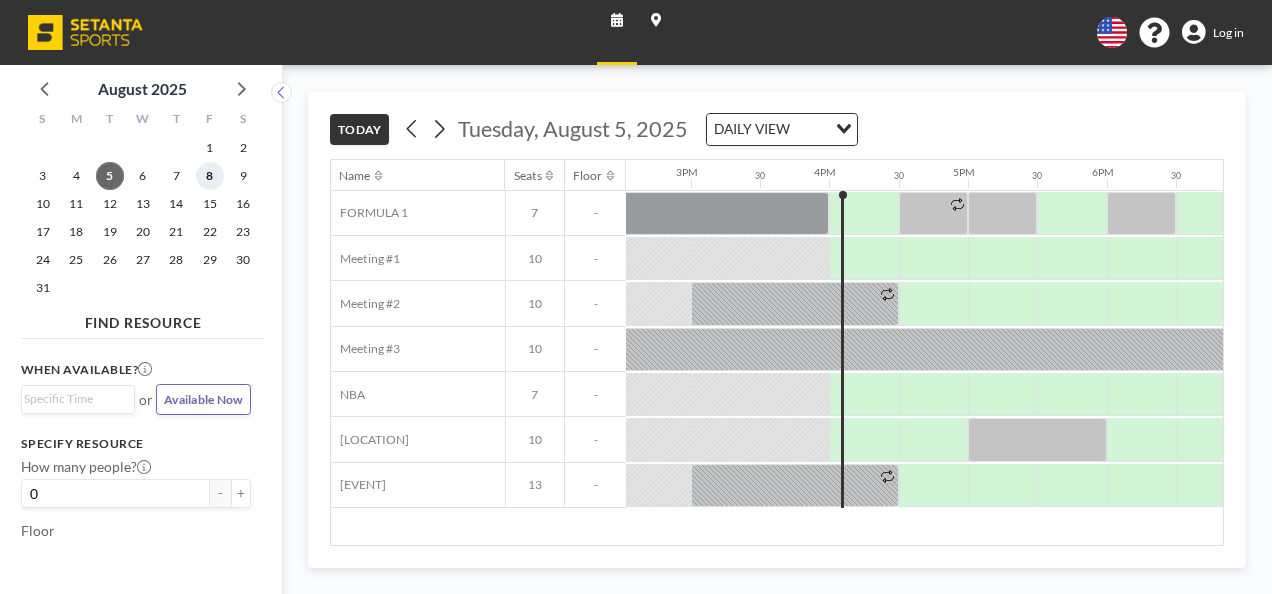 click on "8" at bounding box center (210, 176) 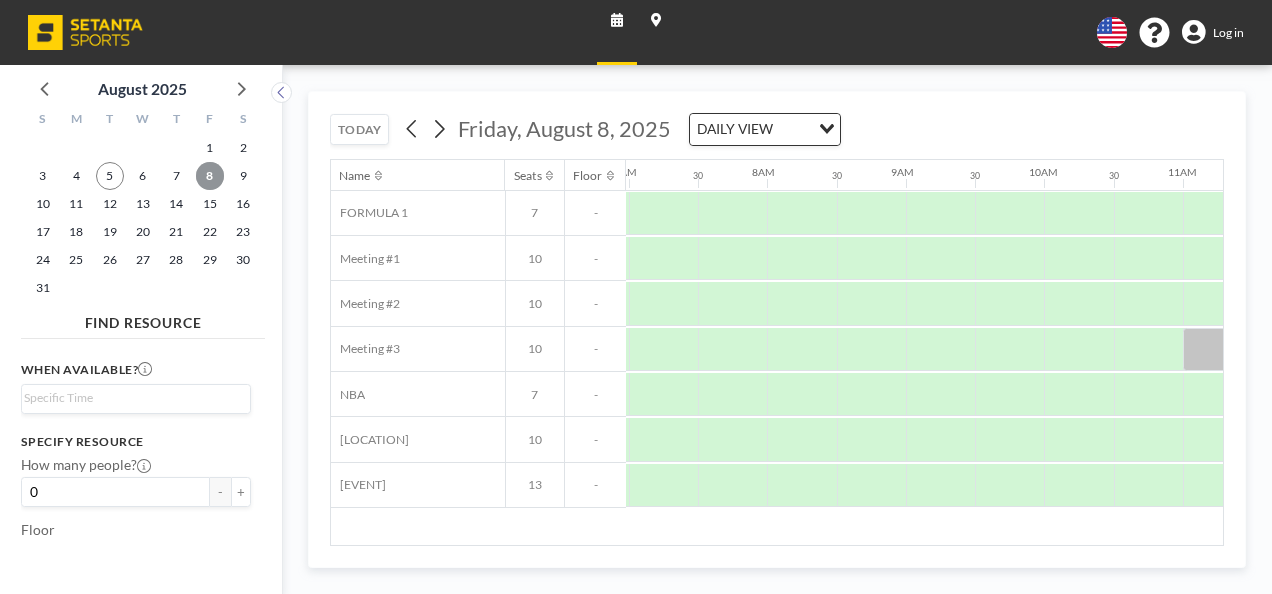 scroll, scrollTop: 0, scrollLeft: 975, axis: horizontal 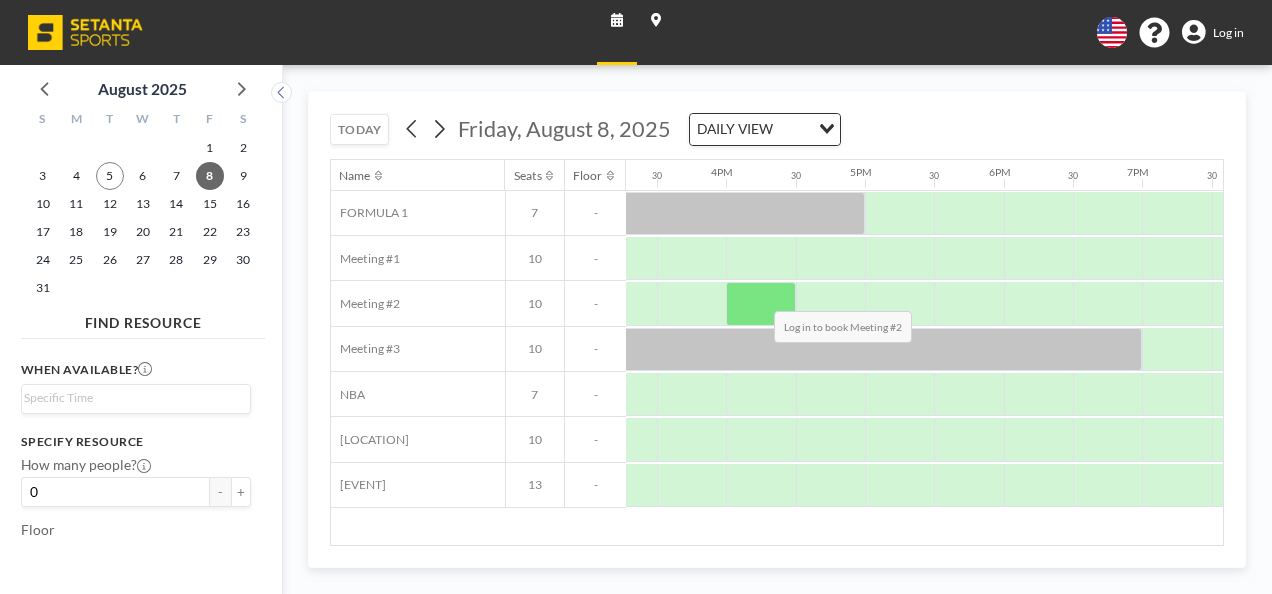 click at bounding box center [760, 303] 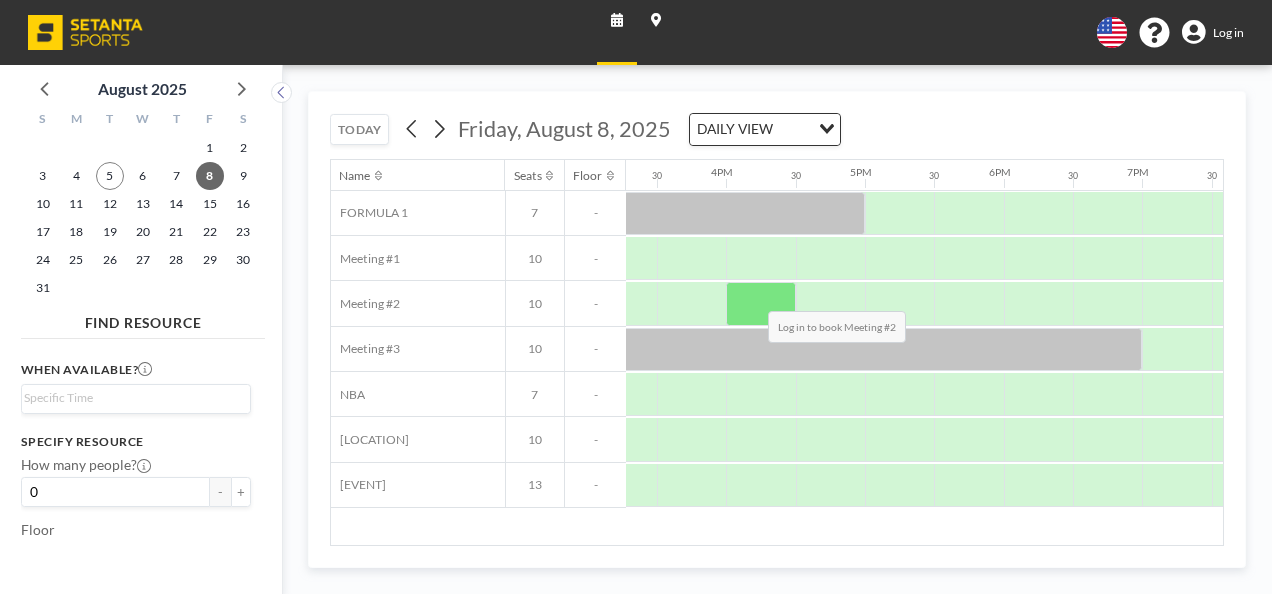 click at bounding box center [760, 303] 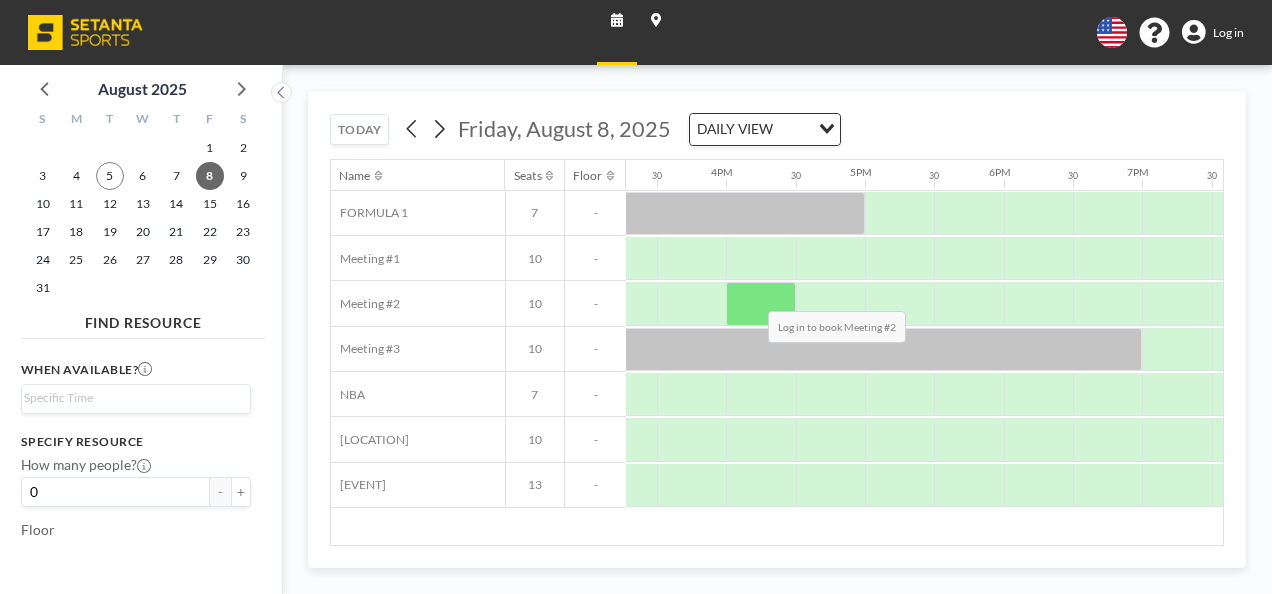 click at bounding box center [760, 303] 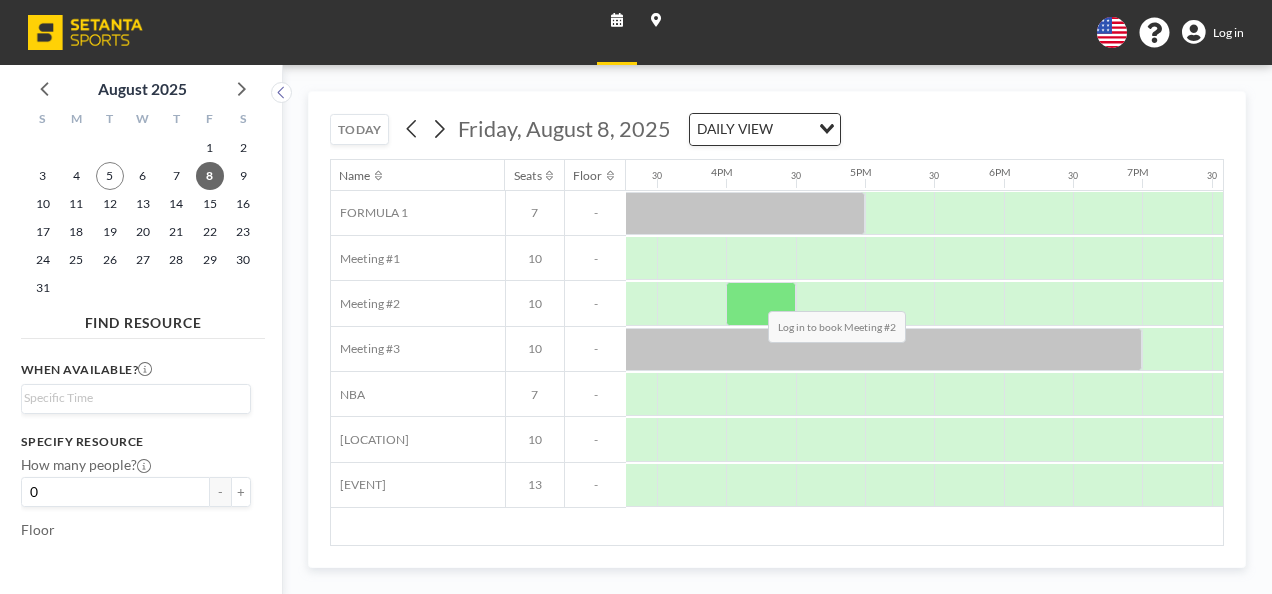 click at bounding box center (760, 303) 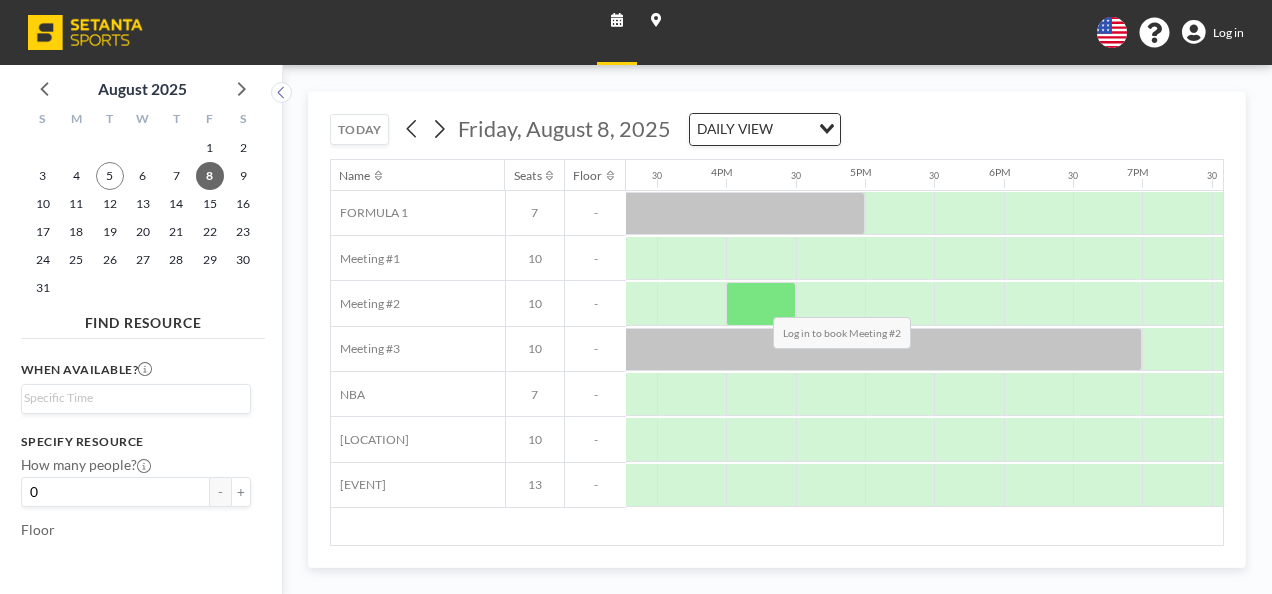 click at bounding box center [760, 303] 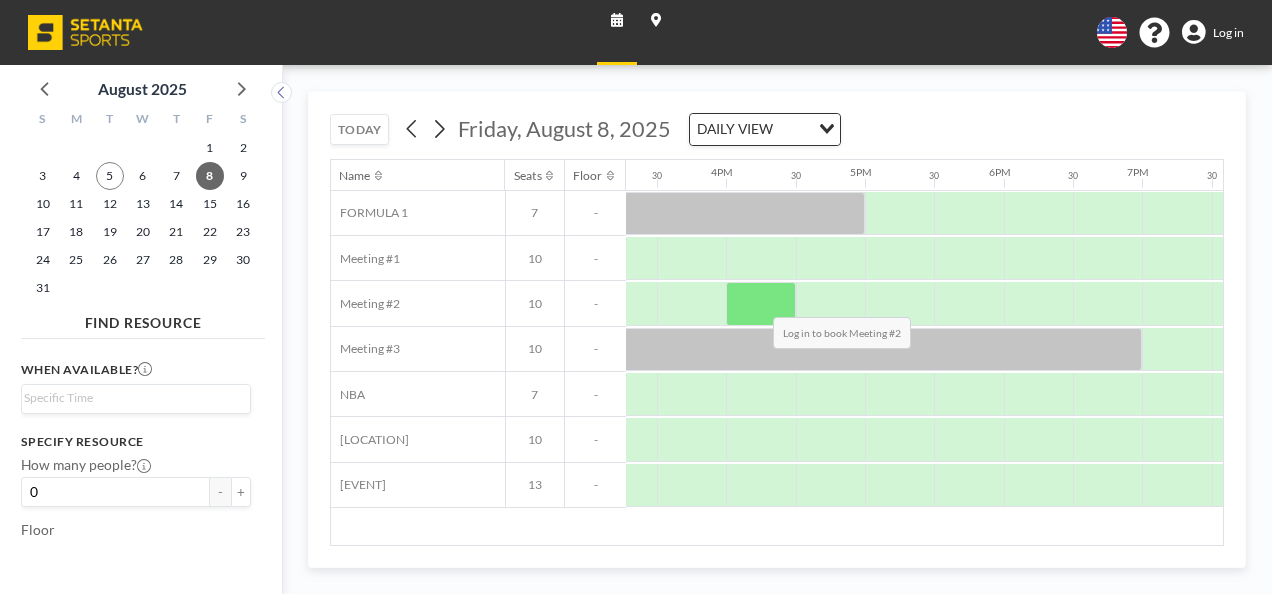 click at bounding box center [760, 303] 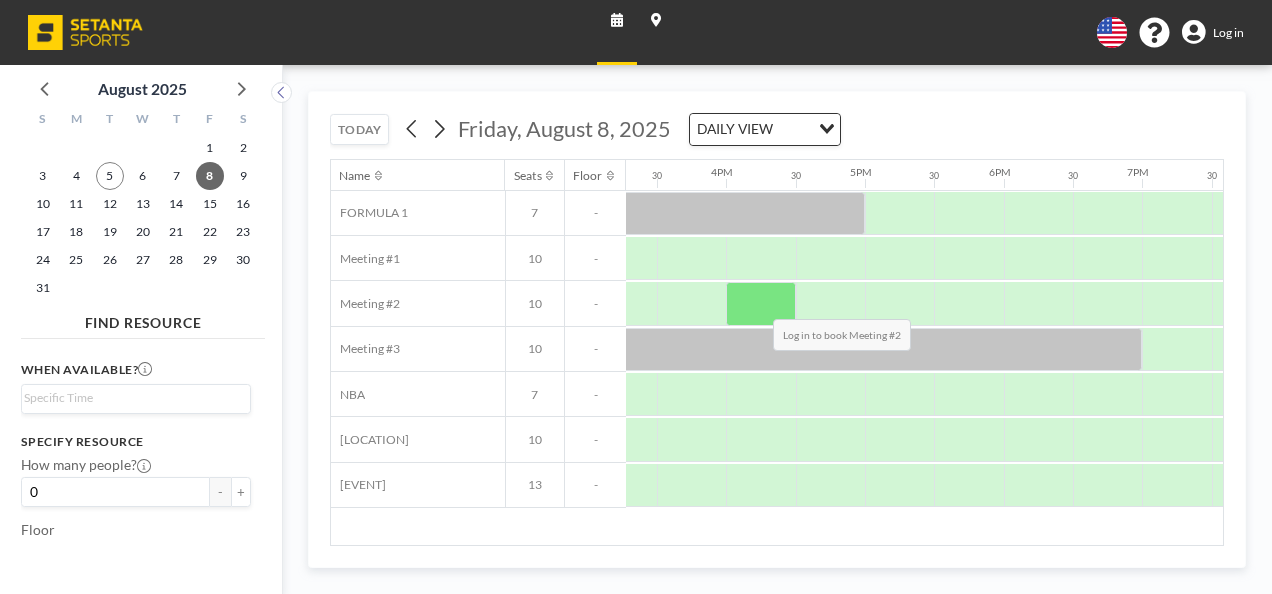 click at bounding box center [760, 303] 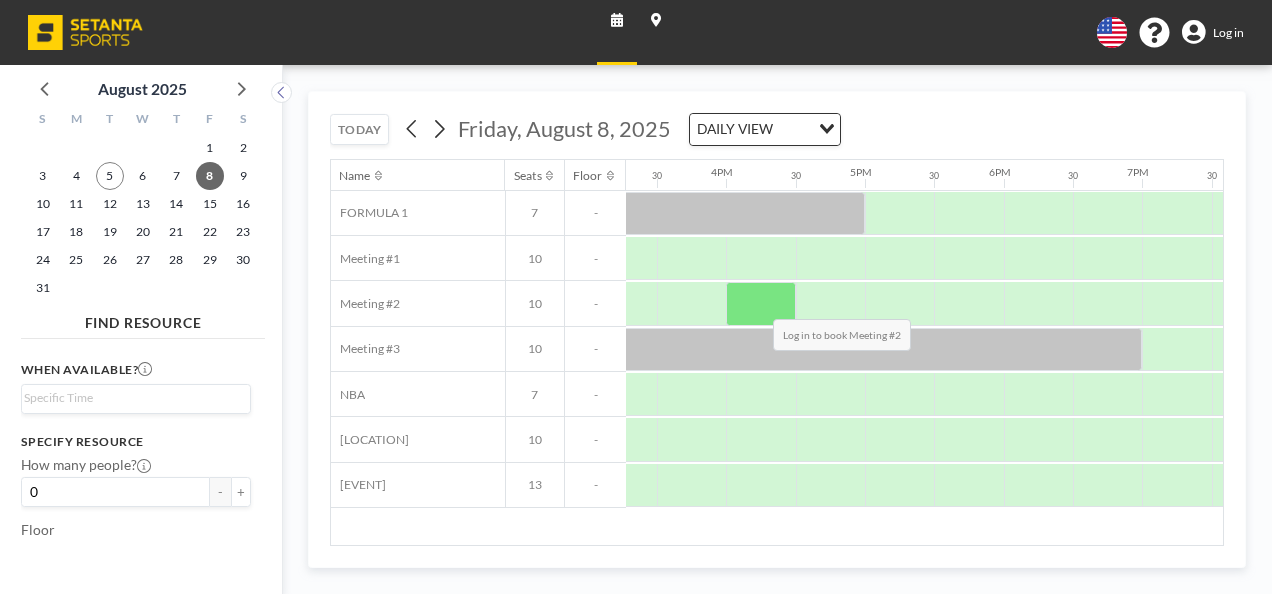click at bounding box center [760, 303] 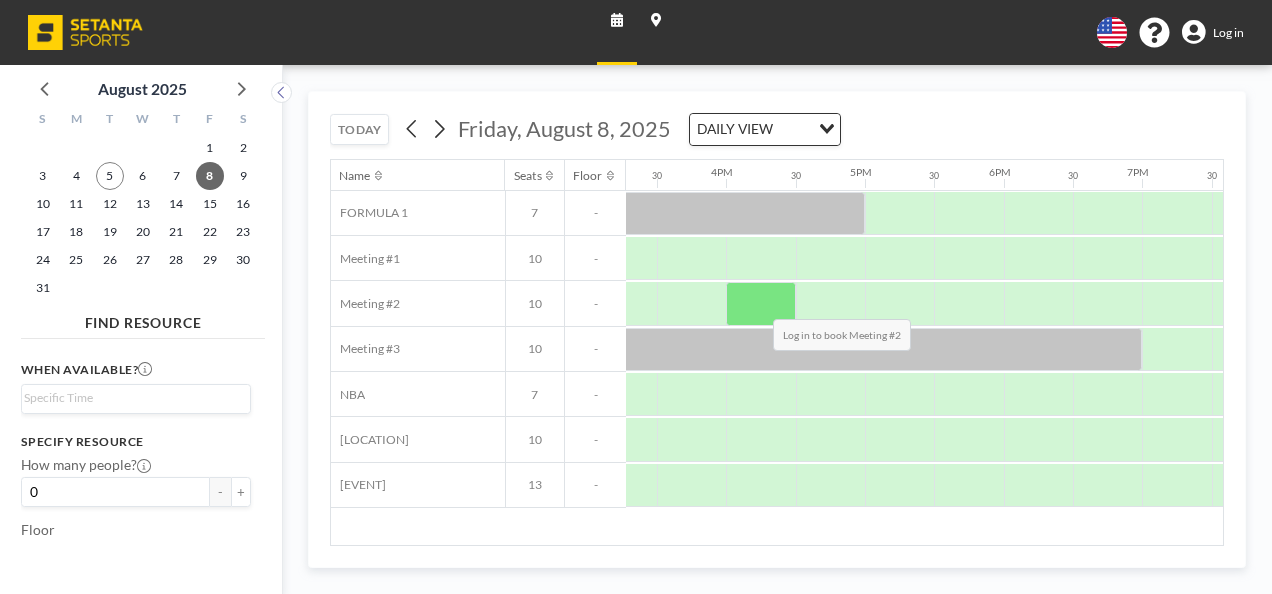 click at bounding box center [760, 303] 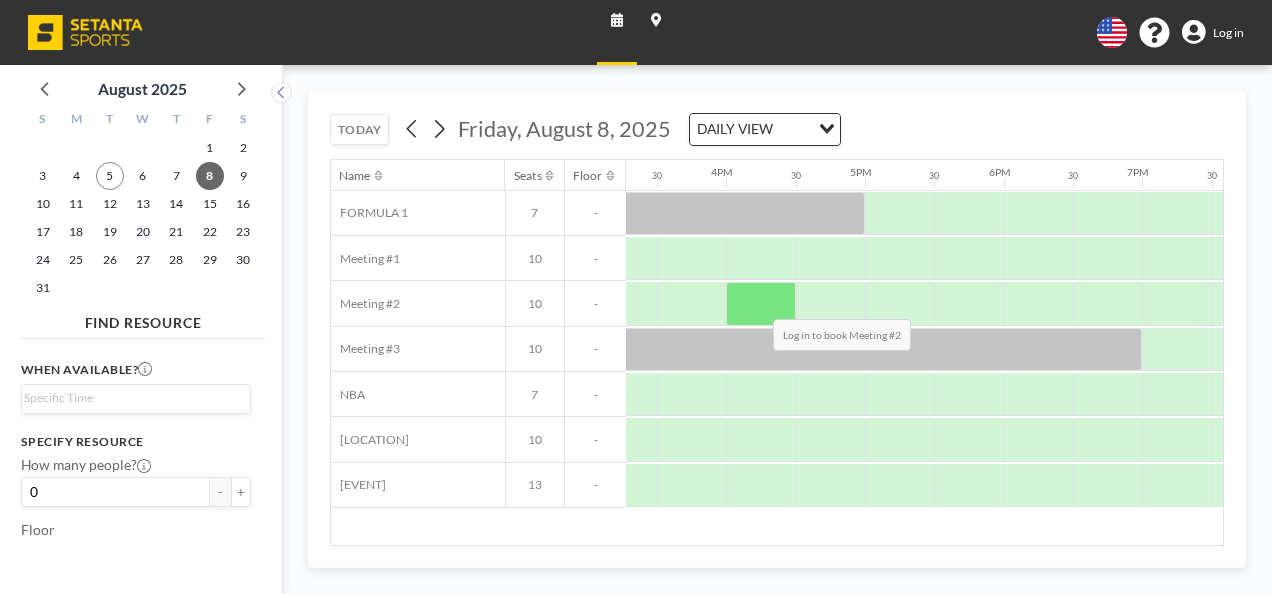 click at bounding box center [760, 303] 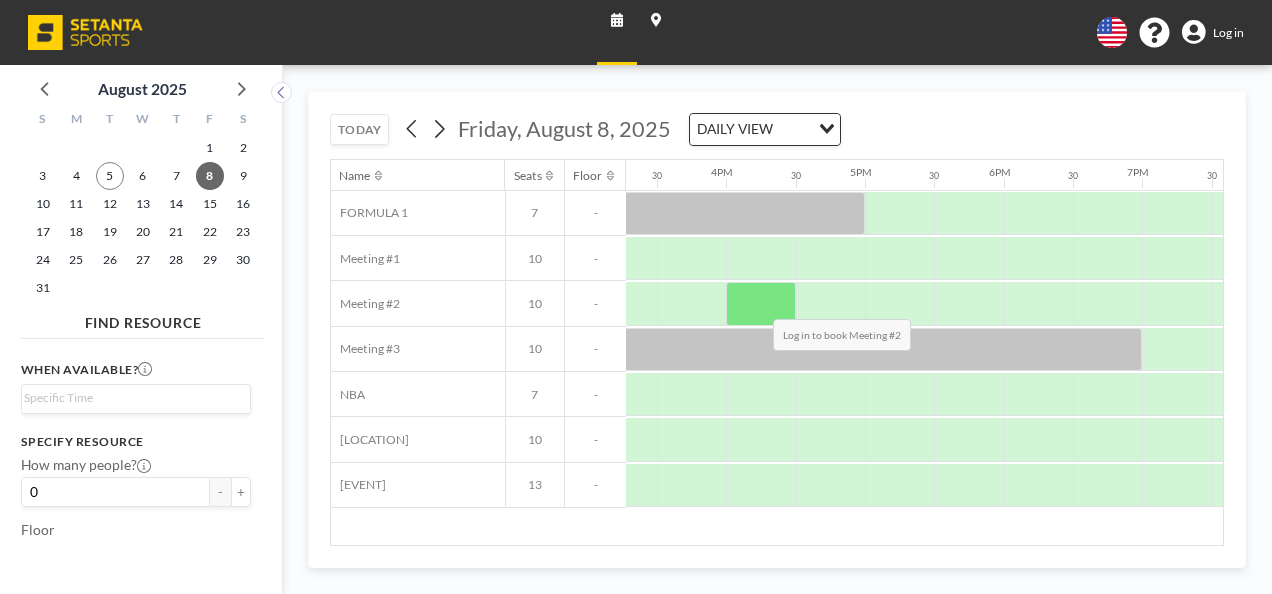 click at bounding box center [760, 303] 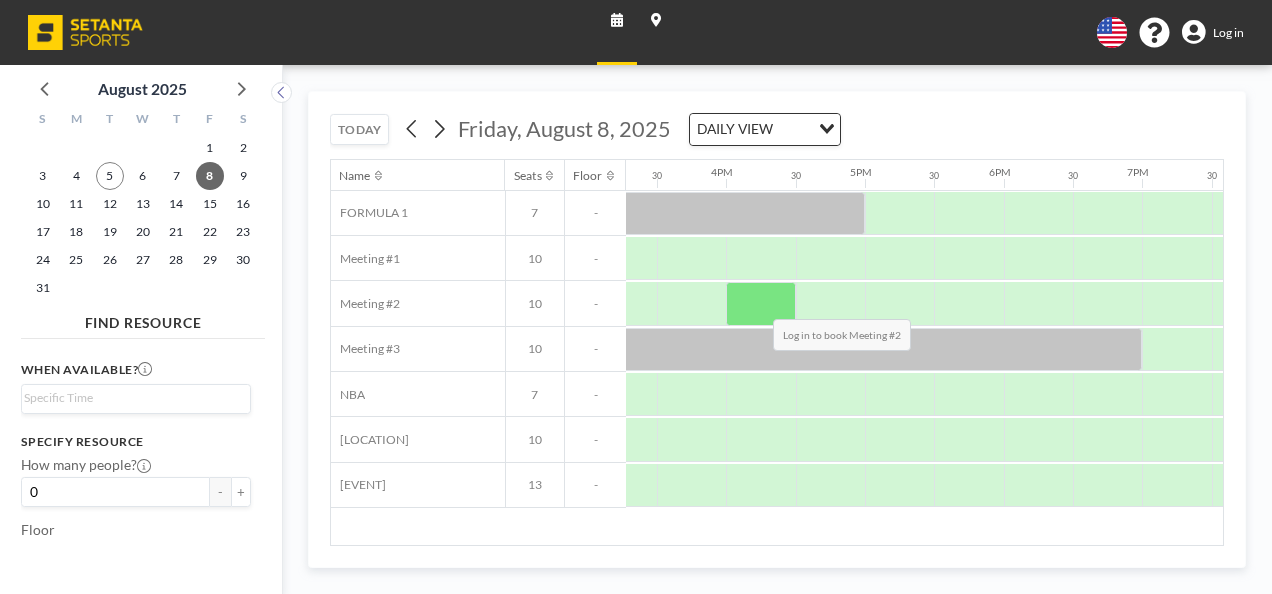click at bounding box center [760, 303] 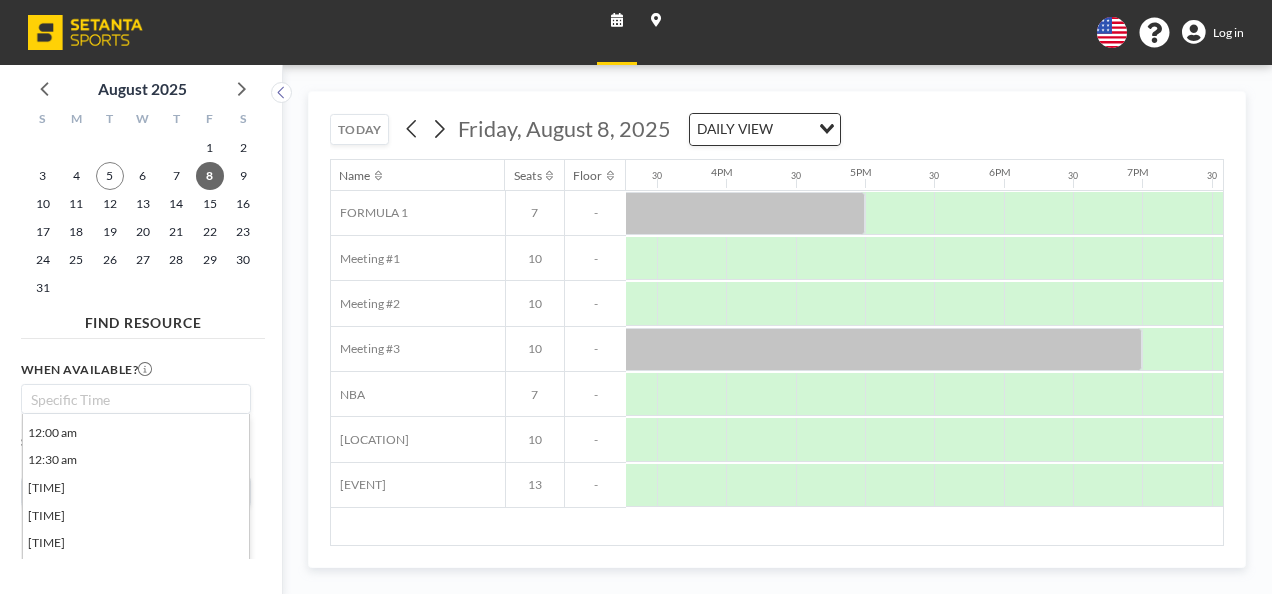 click at bounding box center [132, 399] 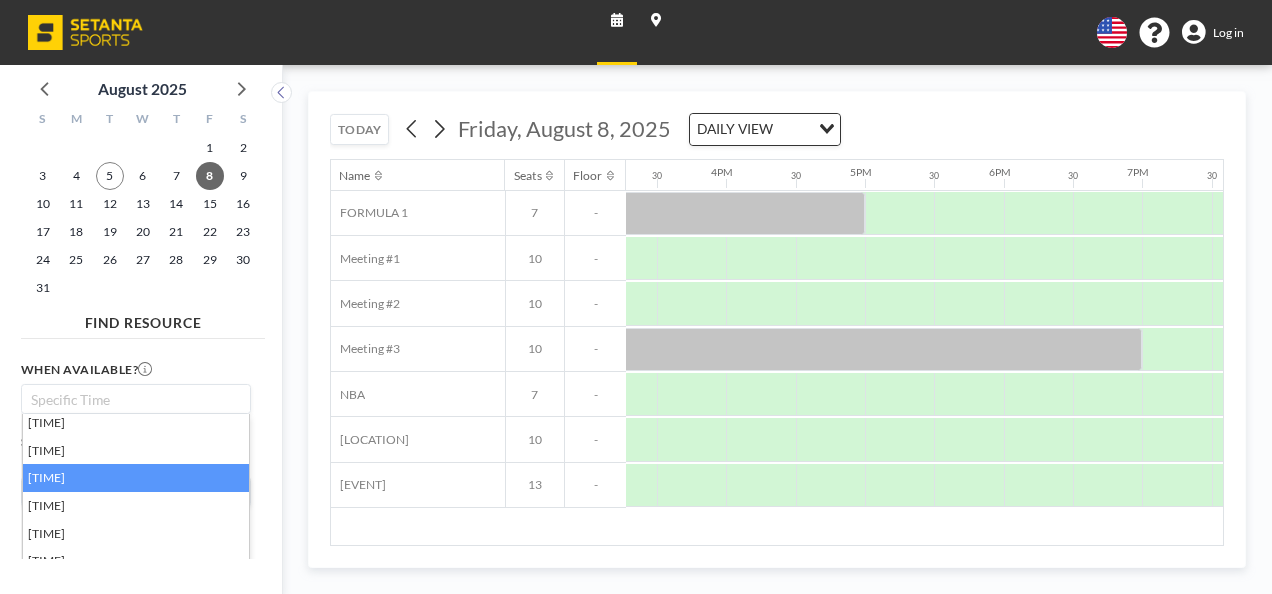 scroll, scrollTop: 200, scrollLeft: 0, axis: vertical 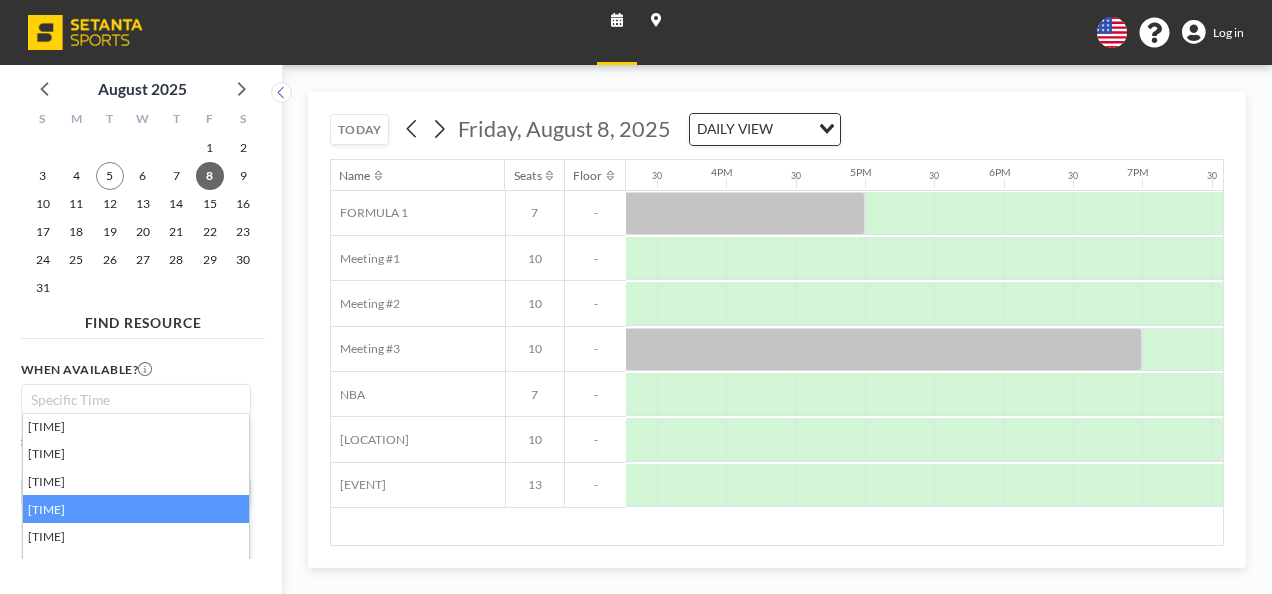 drag, startPoint x: 88, startPoint y: 457, endPoint x: 107, endPoint y: 510, distance: 56.302753 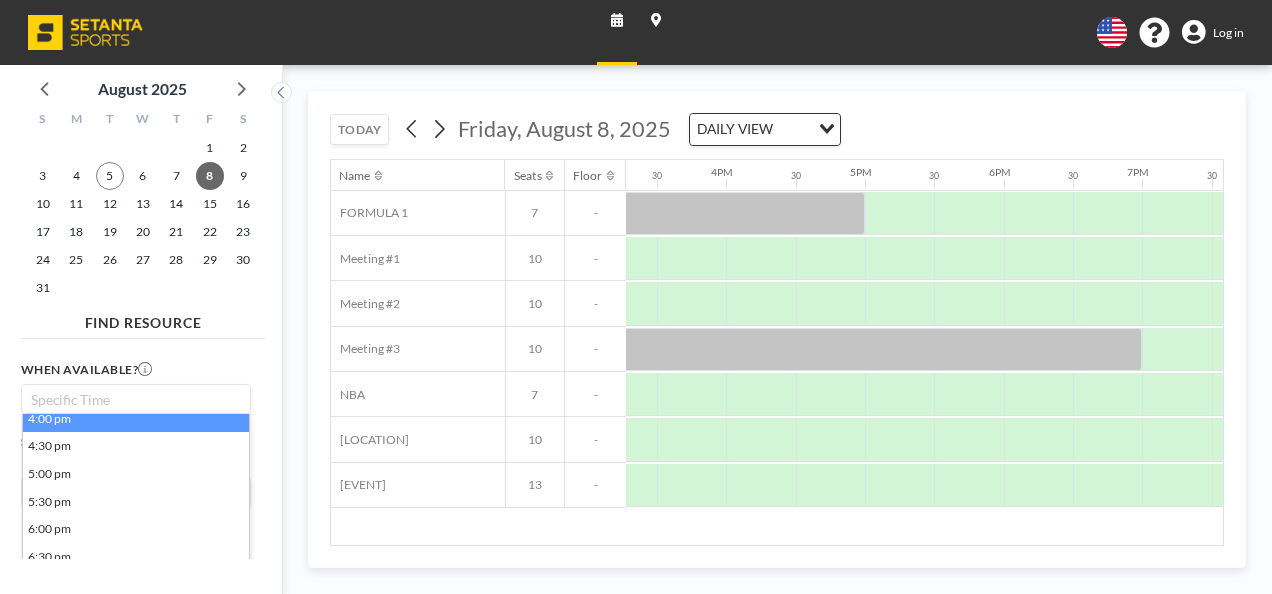 scroll, scrollTop: 892, scrollLeft: 0, axis: vertical 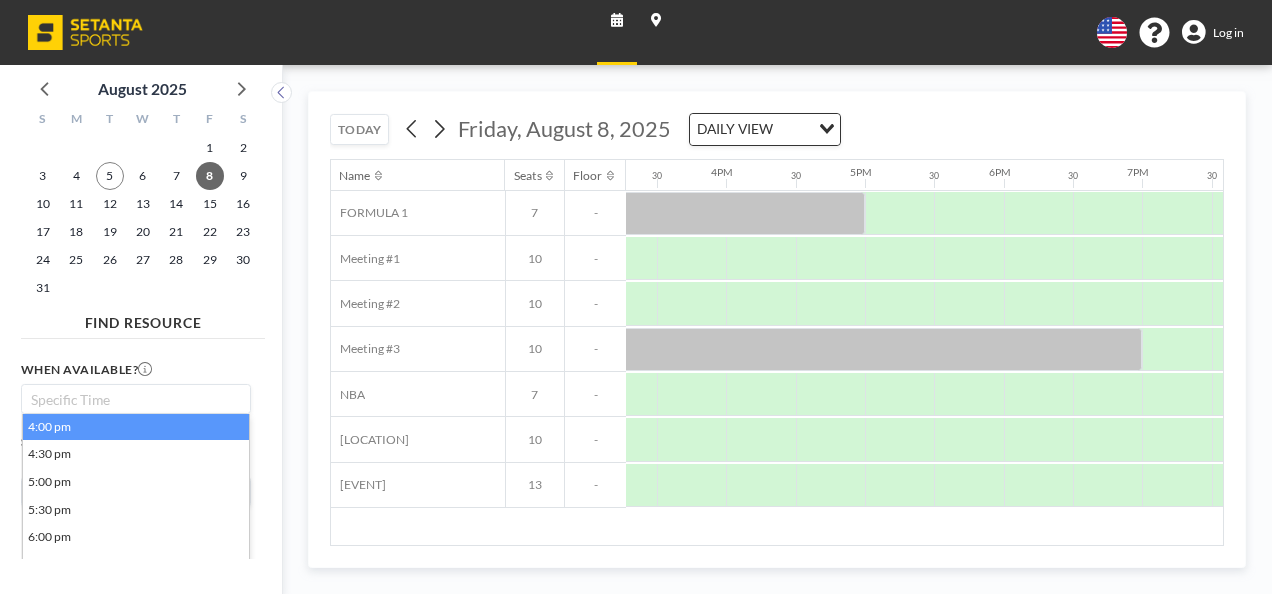 click on "4:00 pm" at bounding box center (136, 427) 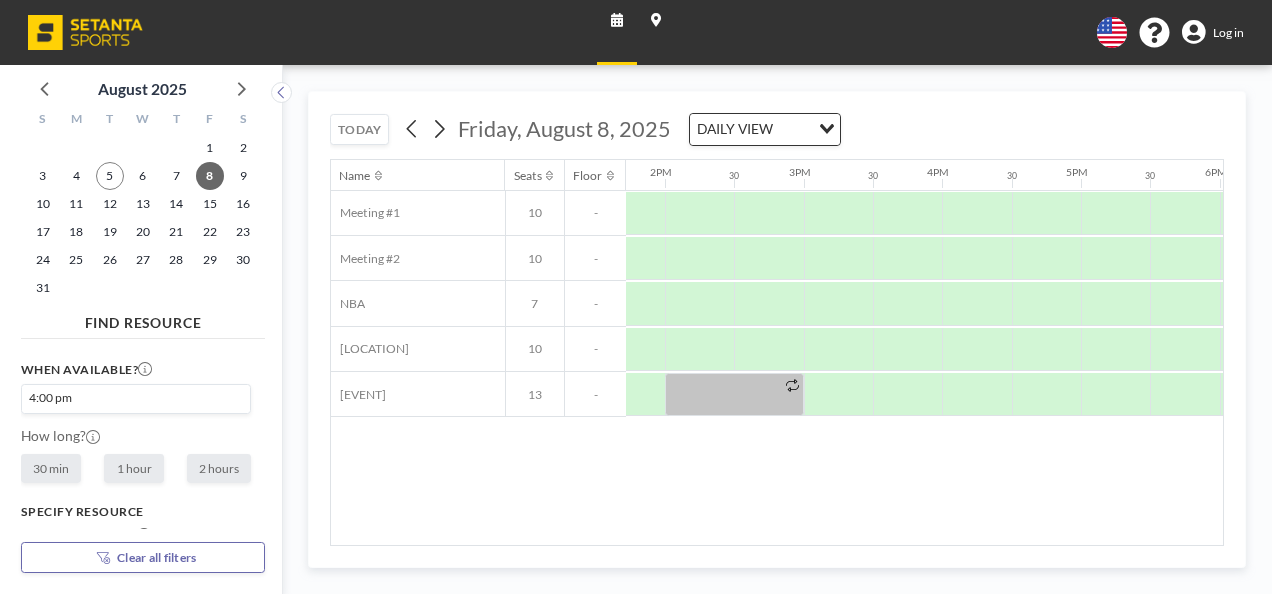 scroll, scrollTop: 0, scrollLeft: 2015, axis: horizontal 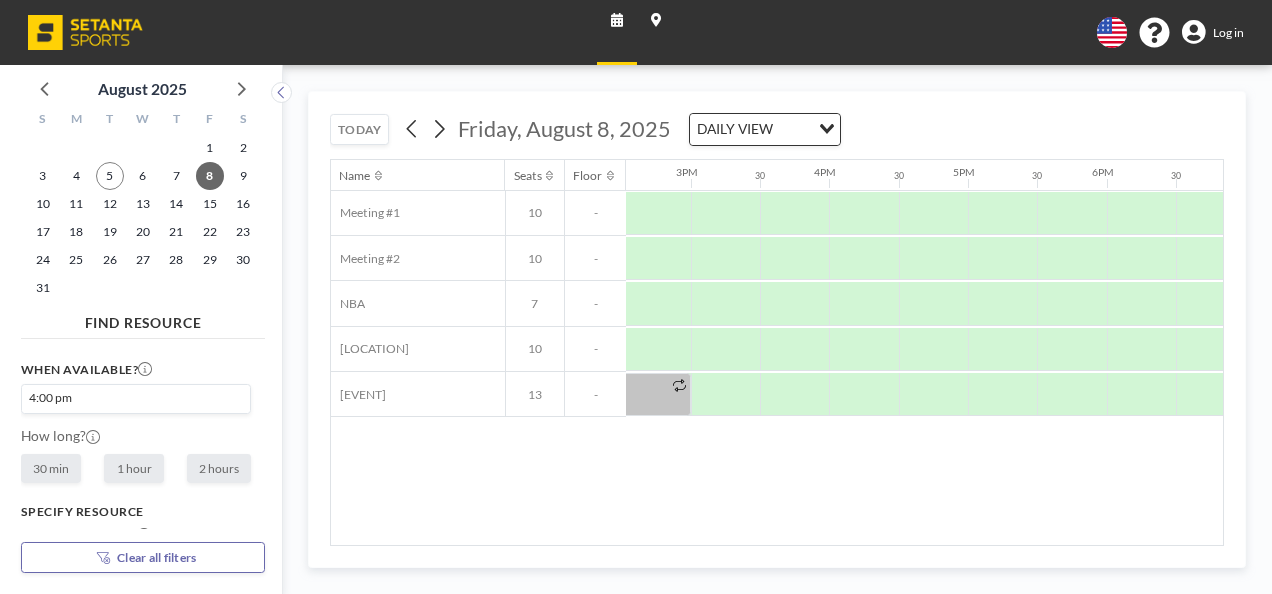 click on "1 hour" at bounding box center (133, 468) 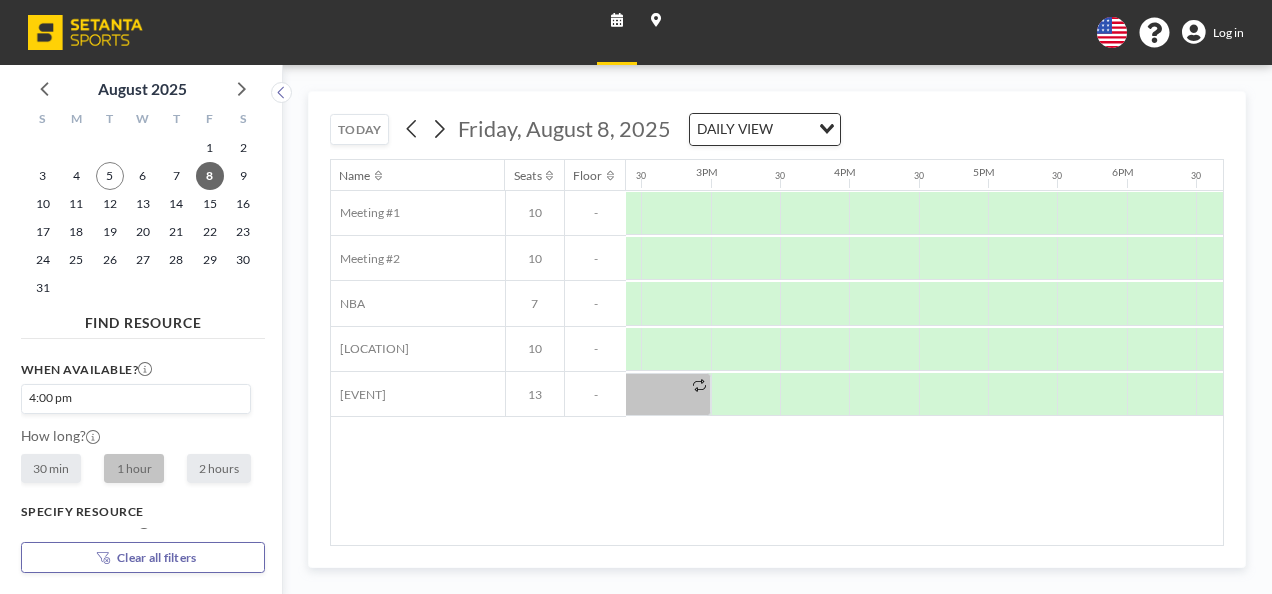scroll, scrollTop: 0, scrollLeft: 2015, axis: horizontal 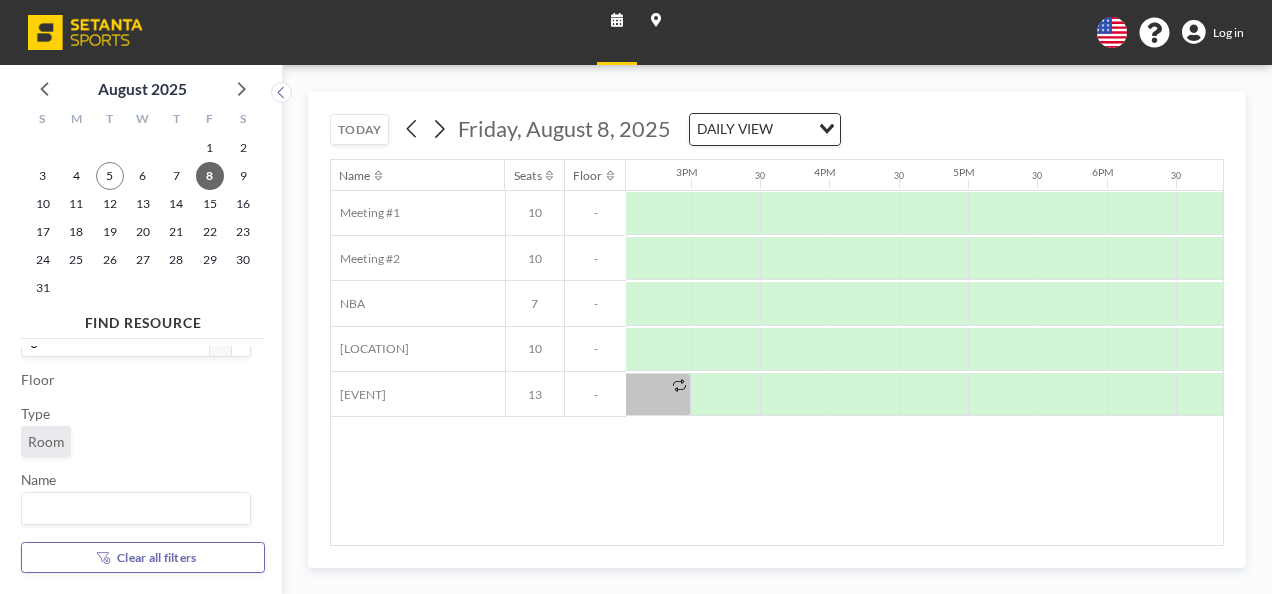 click on "Room" at bounding box center [46, 441] 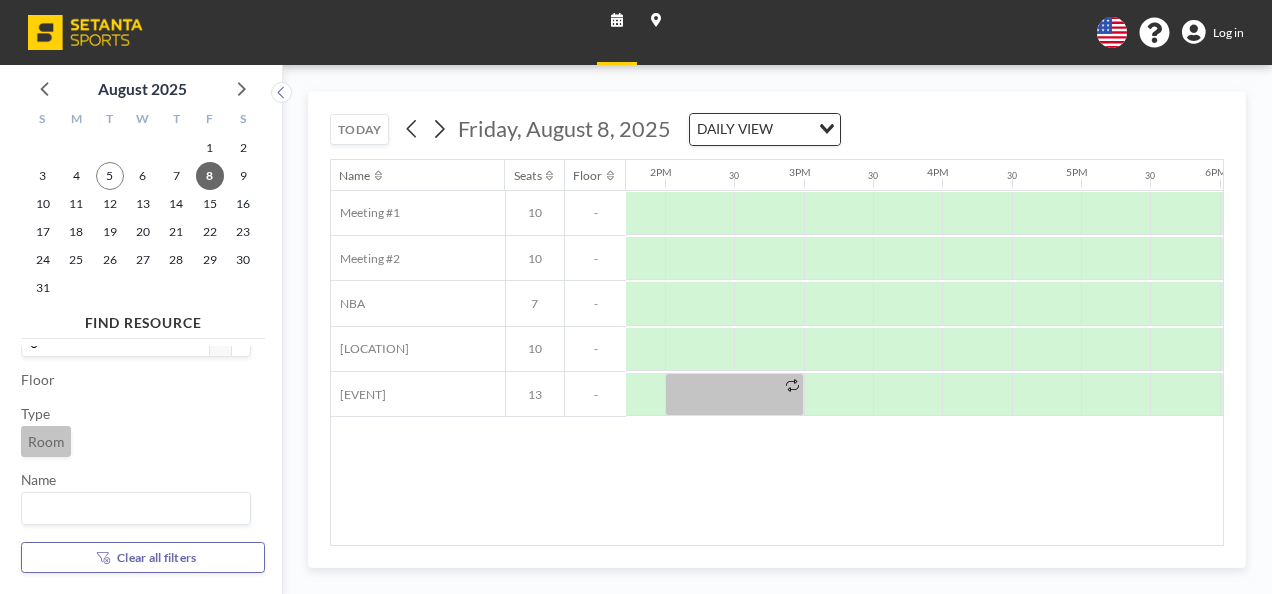 scroll, scrollTop: 0, scrollLeft: 2015, axis: horizontal 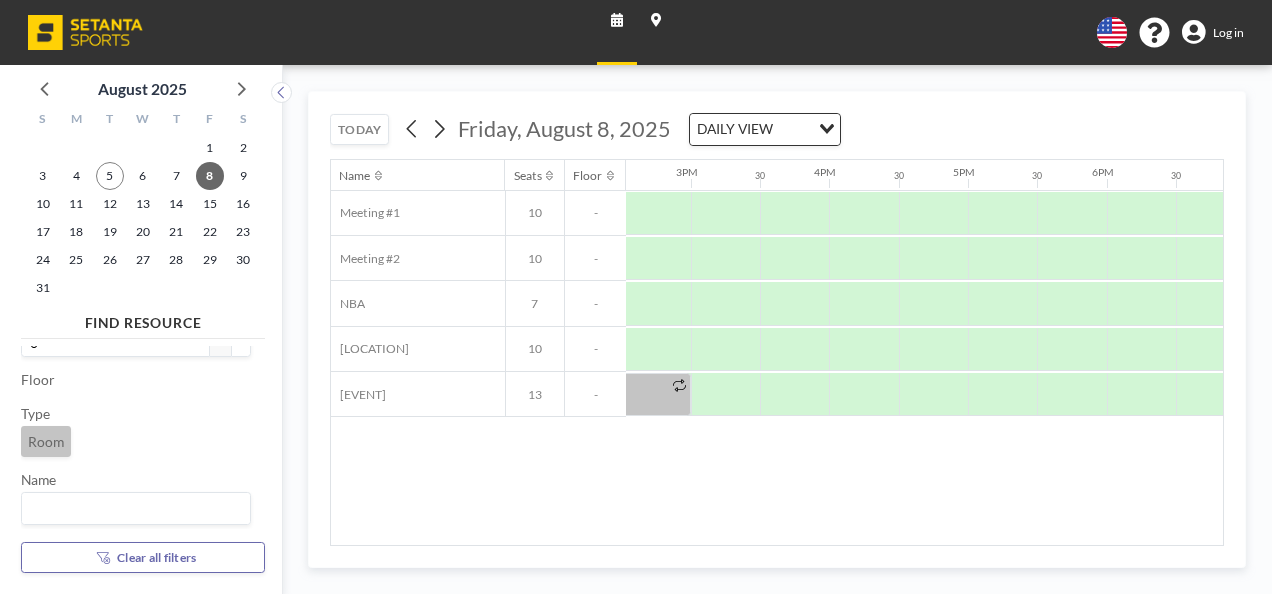 click at bounding box center [132, 508] 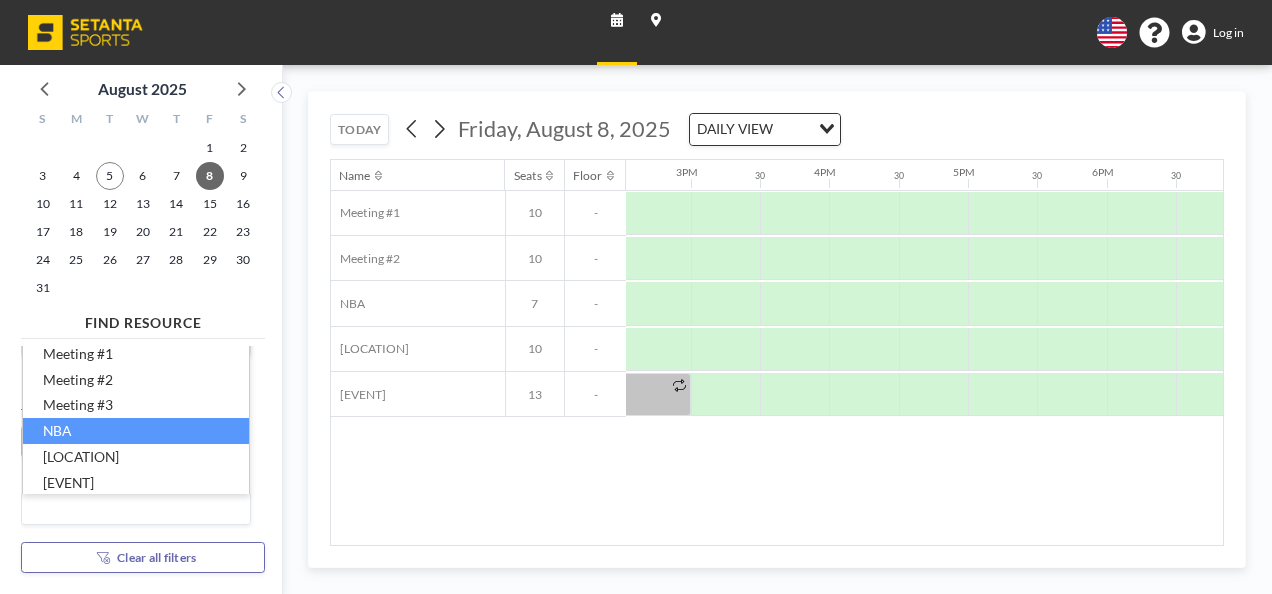 scroll, scrollTop: 0, scrollLeft: 0, axis: both 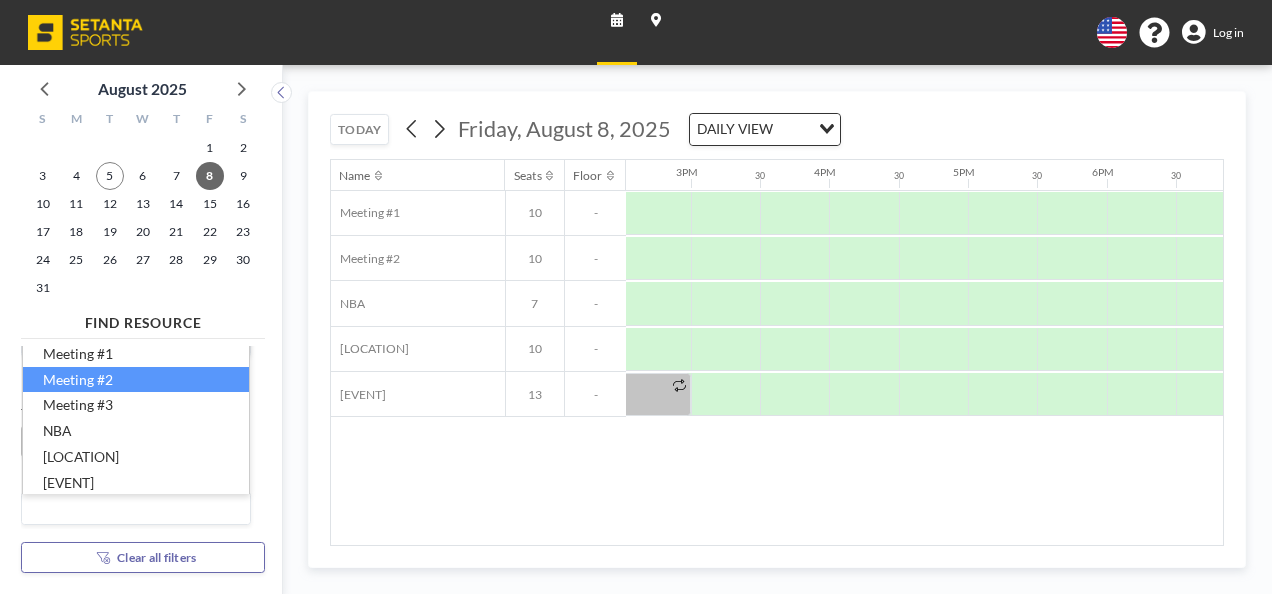 click on "Meeting #2" at bounding box center [136, 380] 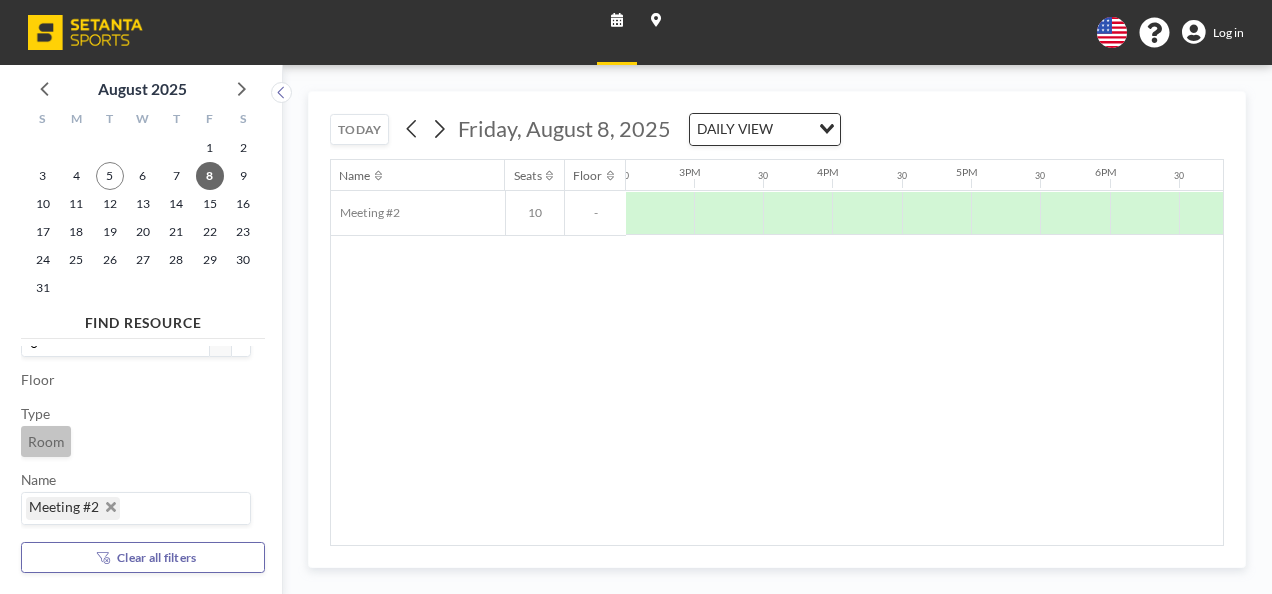scroll, scrollTop: 0, scrollLeft: 2015, axis: horizontal 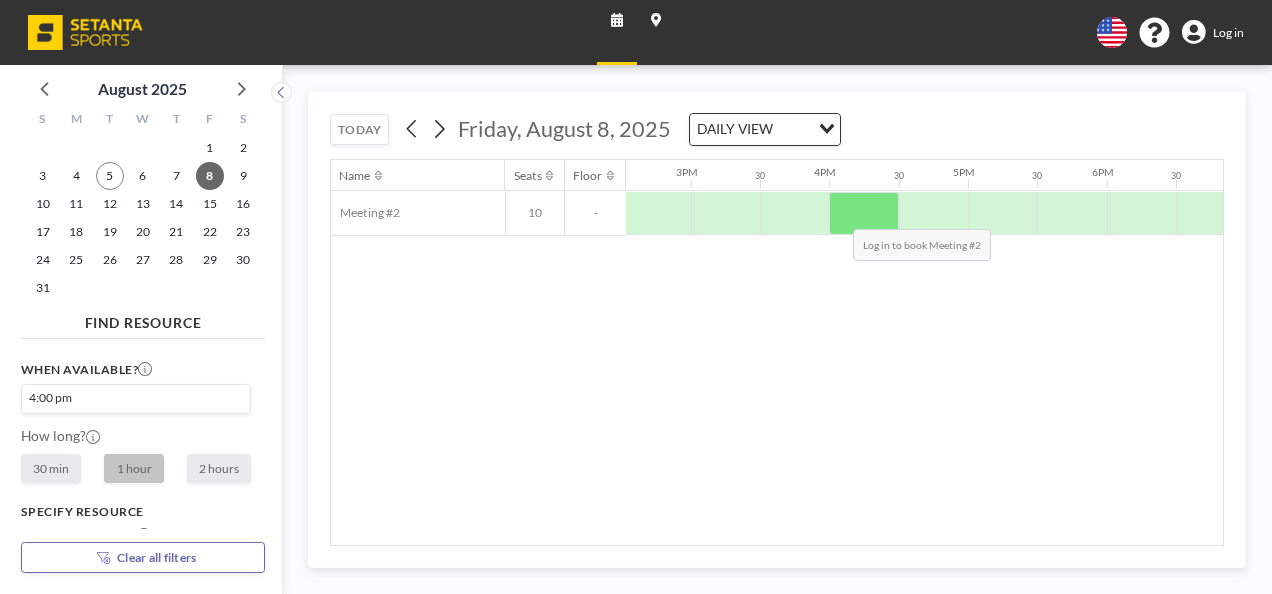 click at bounding box center (863, 213) 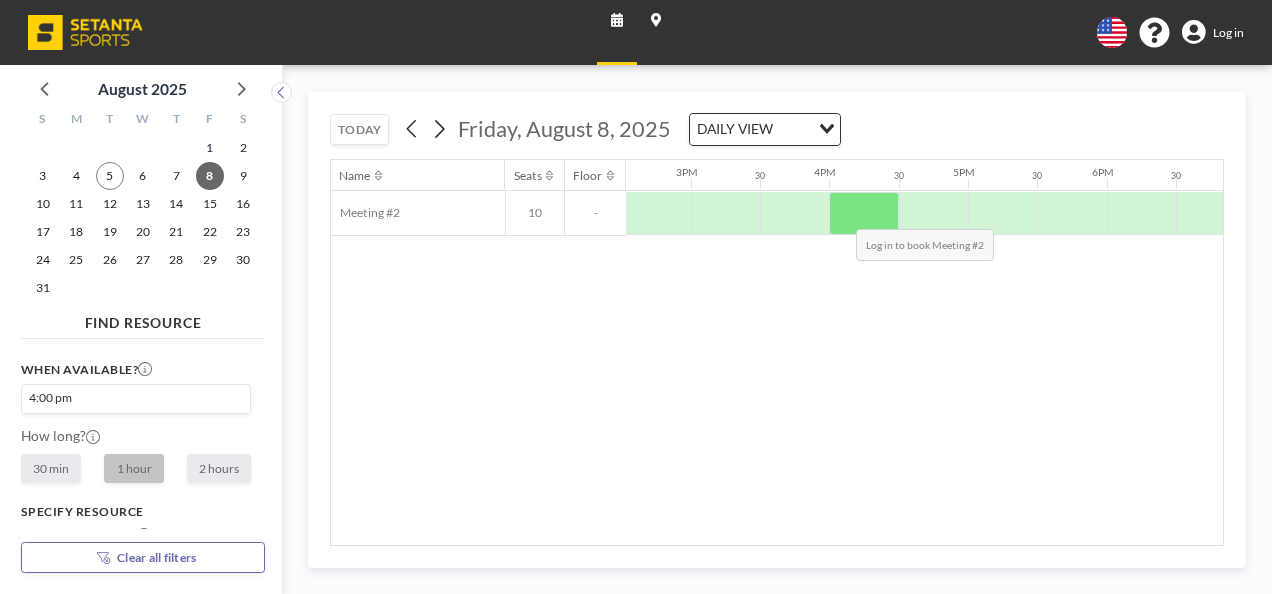 click at bounding box center (863, 213) 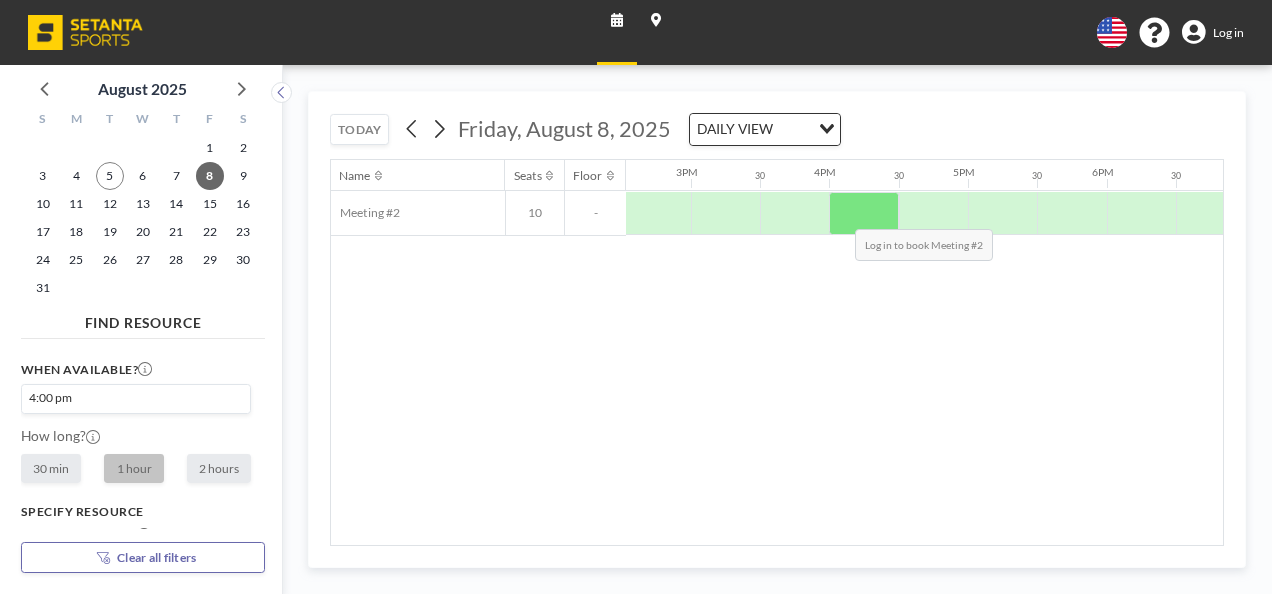 click at bounding box center (863, 213) 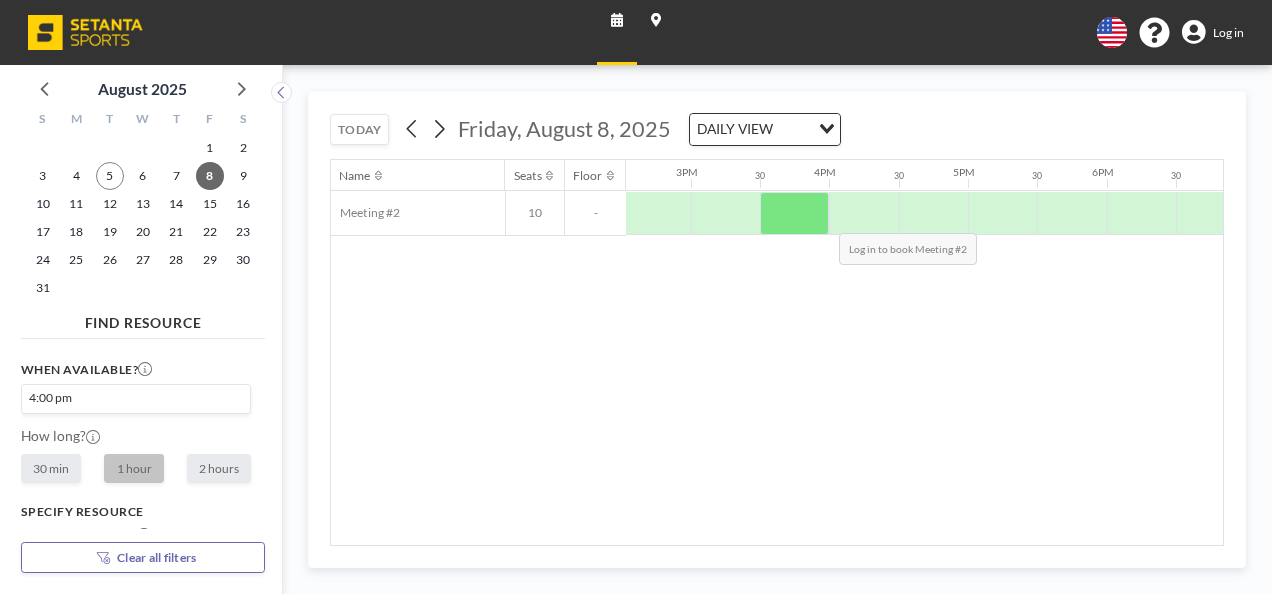 click at bounding box center (794, 213) 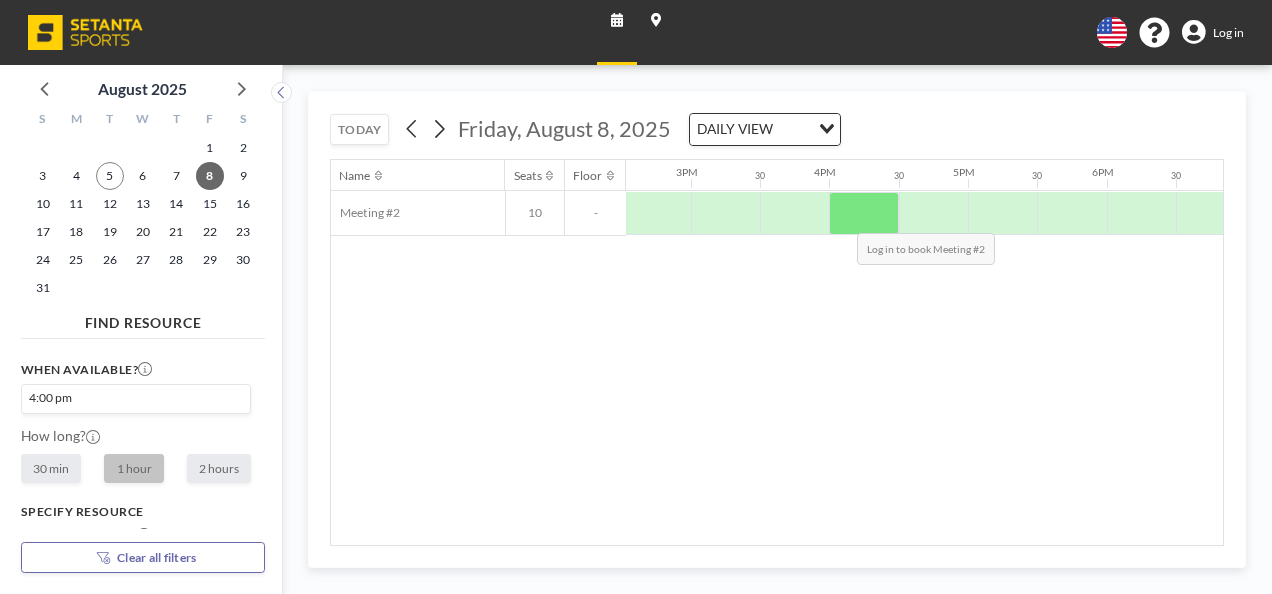 click at bounding box center (863, 213) 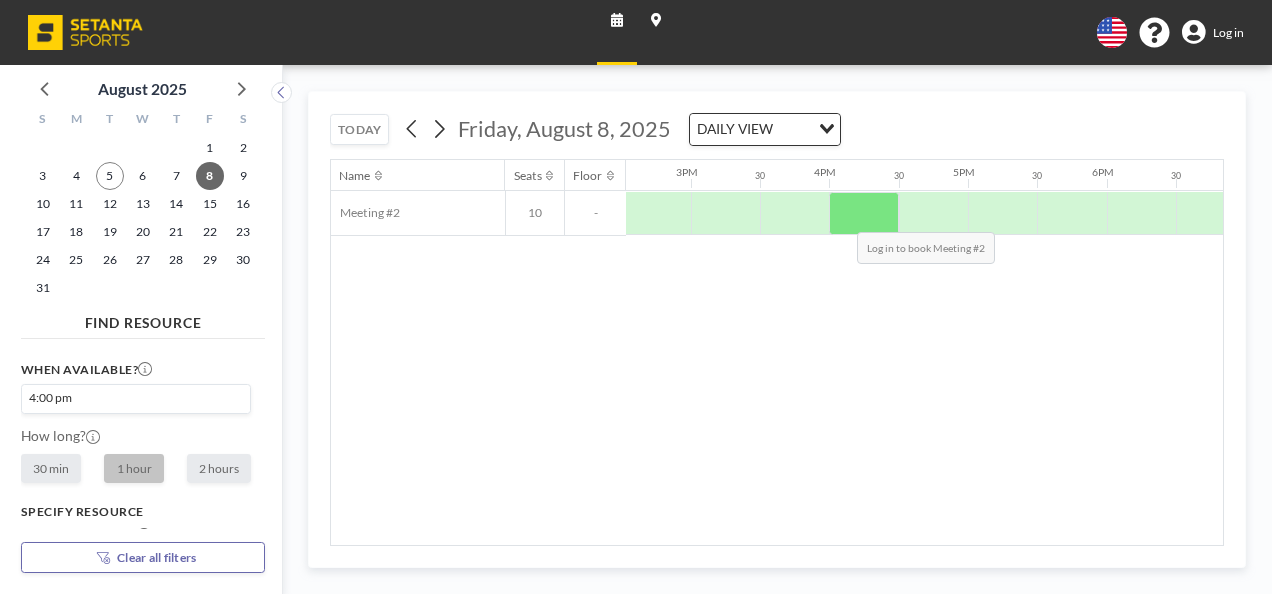 click at bounding box center (863, 213) 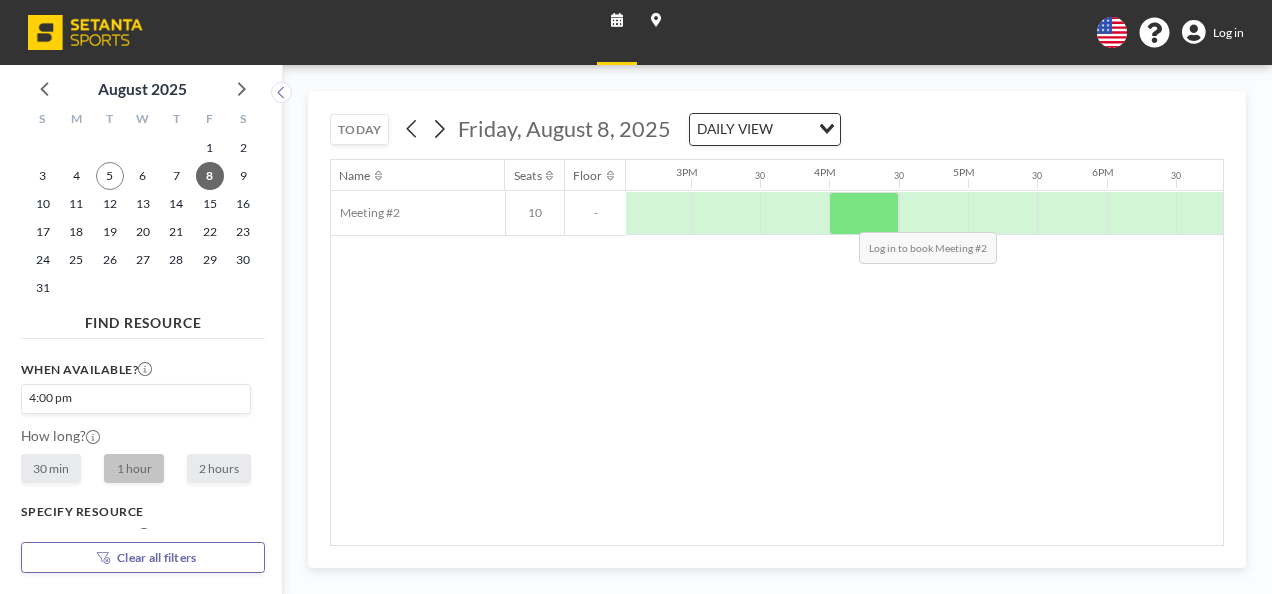 click at bounding box center (863, 213) 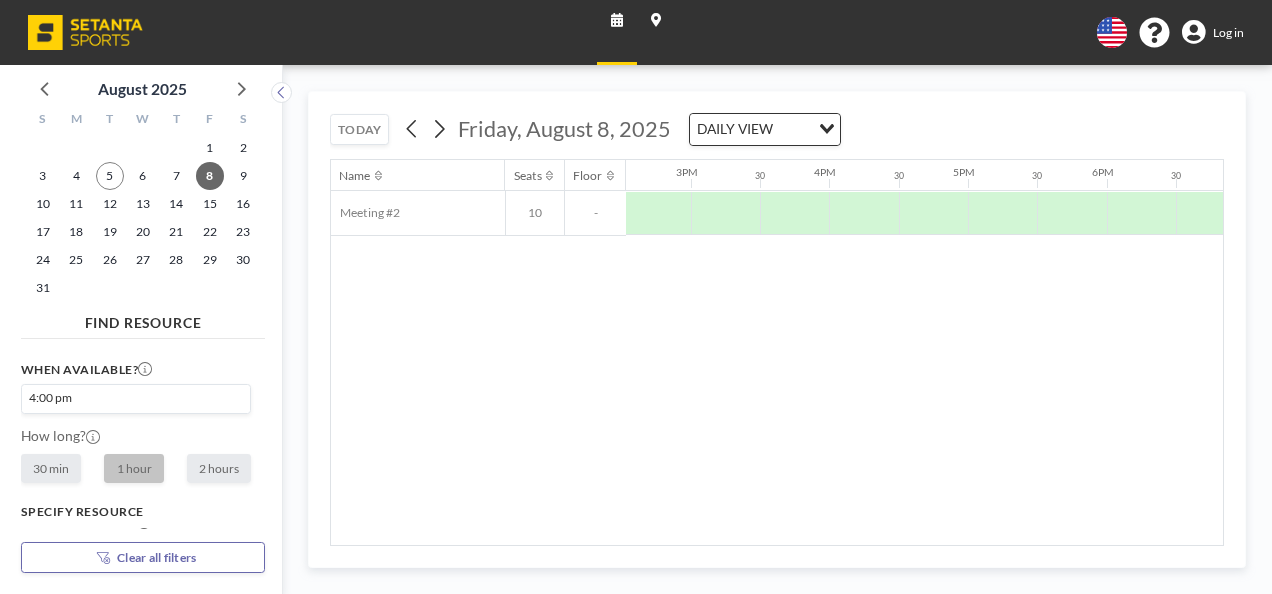 click on "Log in" at bounding box center [1228, 32] 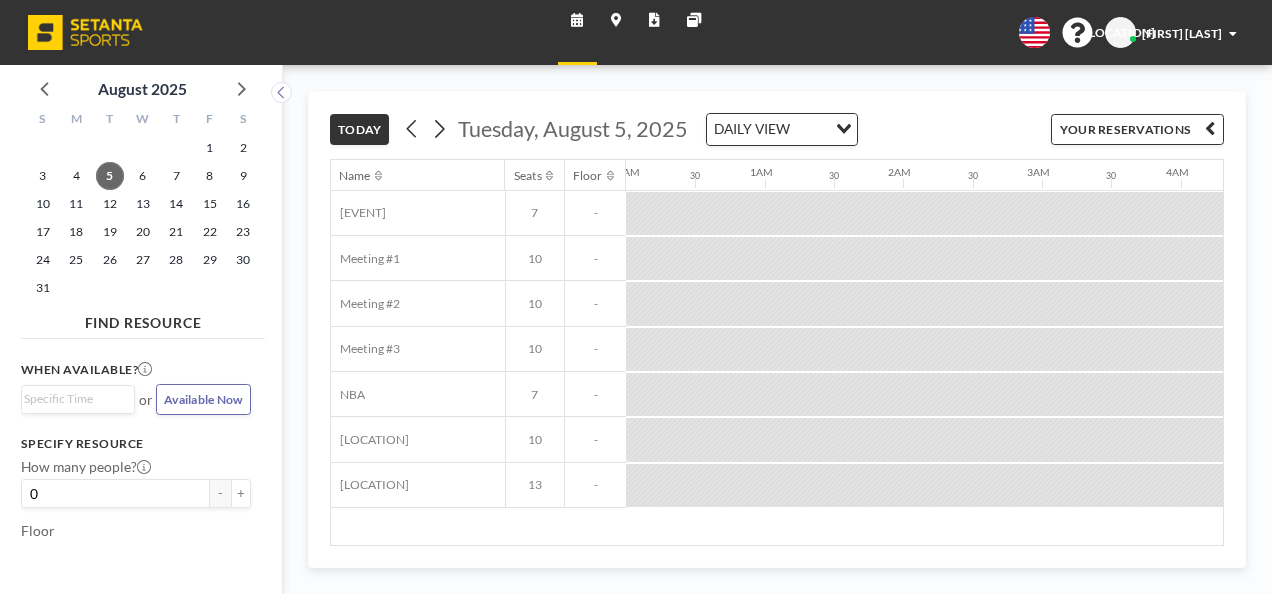 scroll, scrollTop: 0, scrollLeft: 0, axis: both 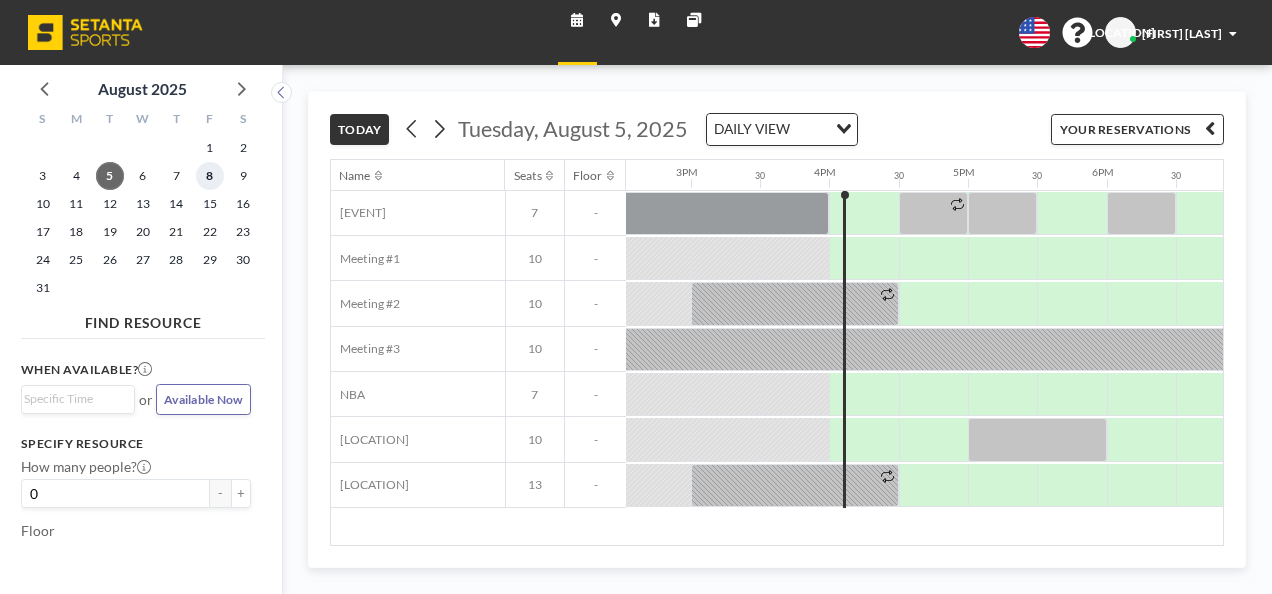 click on "8" at bounding box center [210, 176] 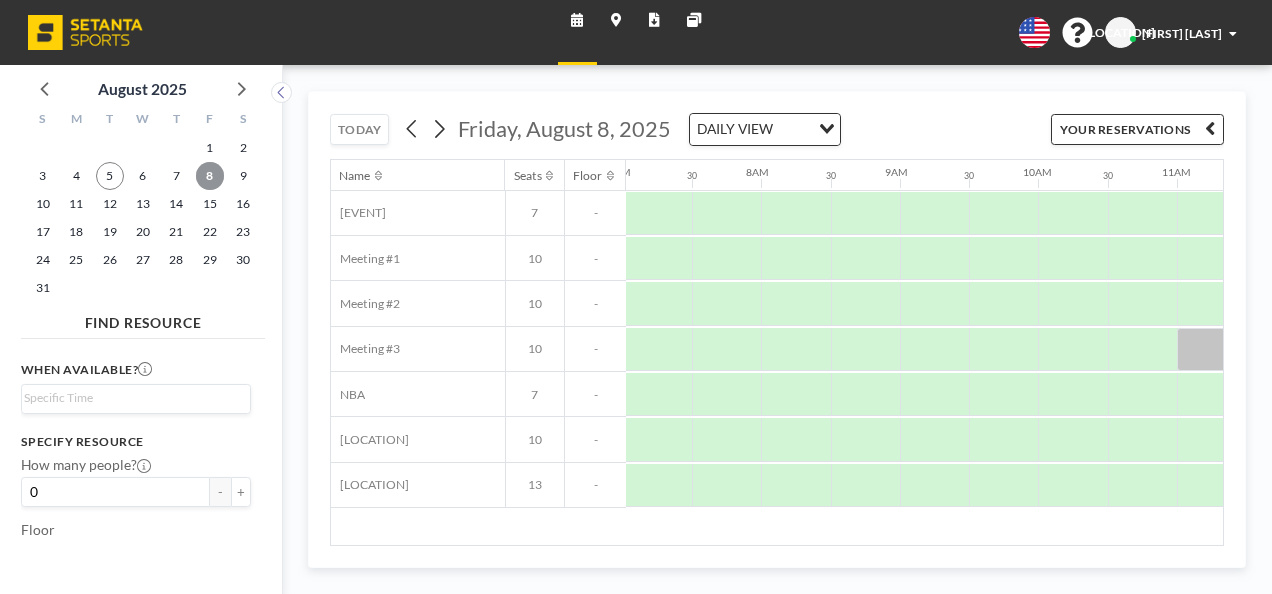 scroll, scrollTop: 0, scrollLeft: 975, axis: horizontal 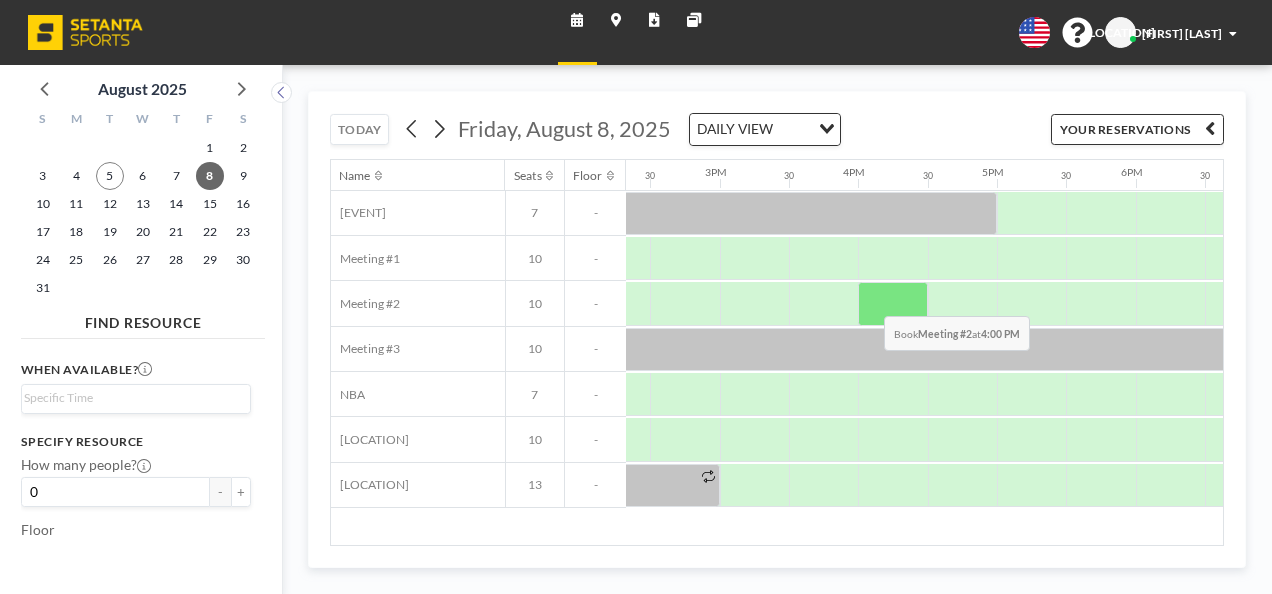 click at bounding box center (892, 303) 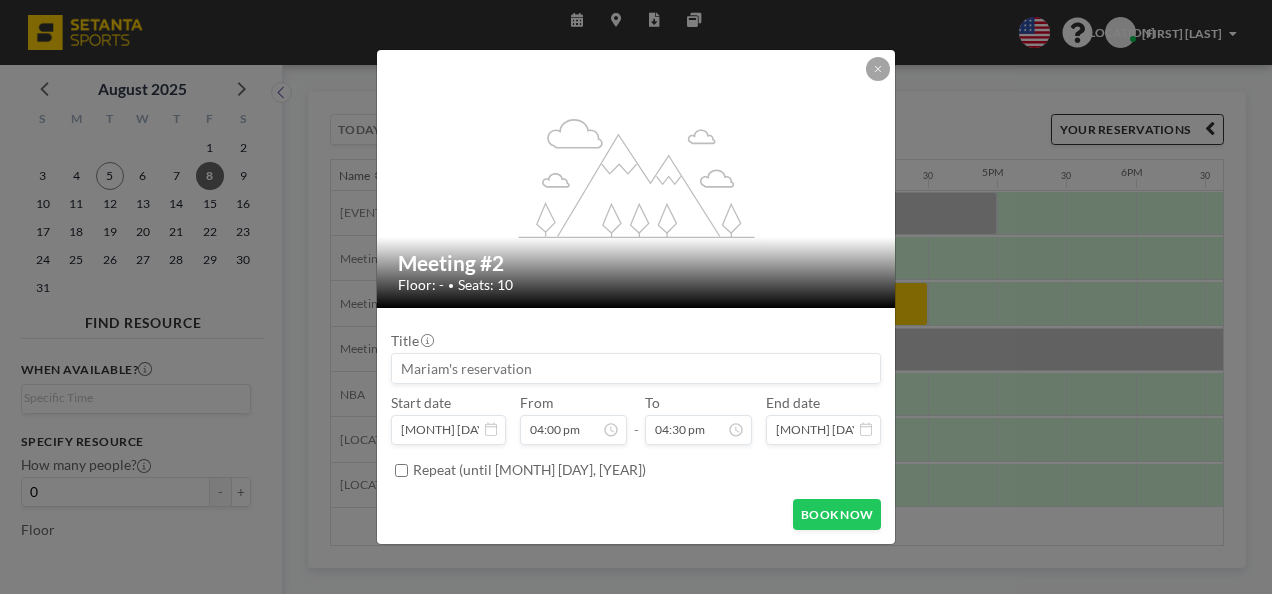 scroll, scrollTop: 1056, scrollLeft: 0, axis: vertical 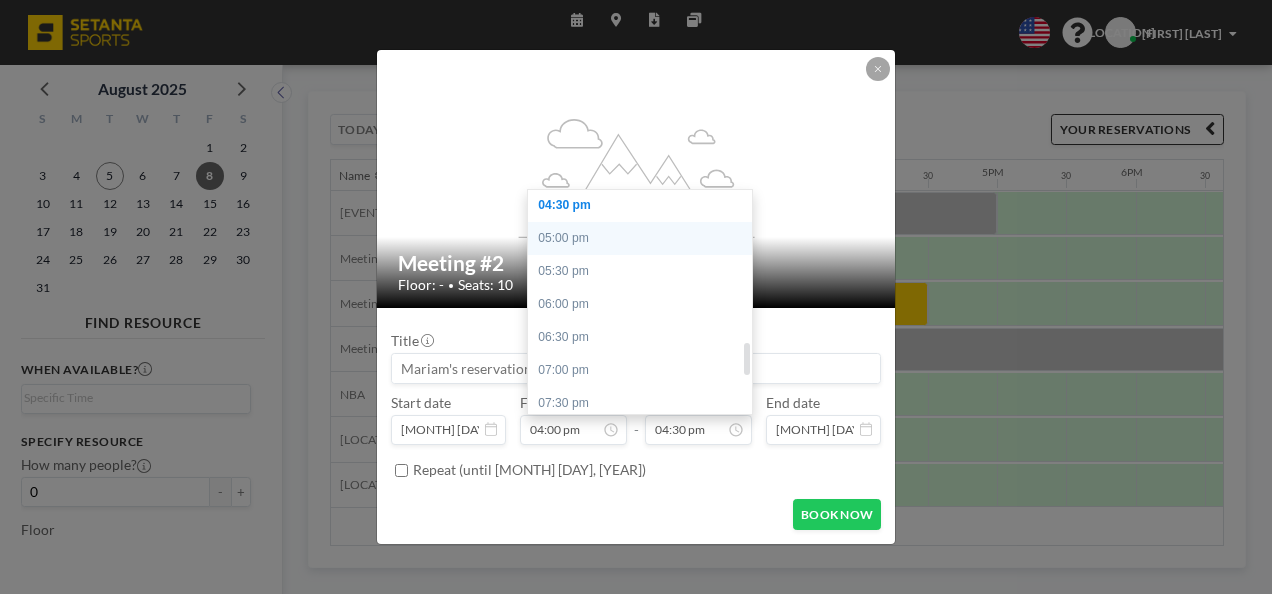 click on "05:00 pm" at bounding box center (645, 238) 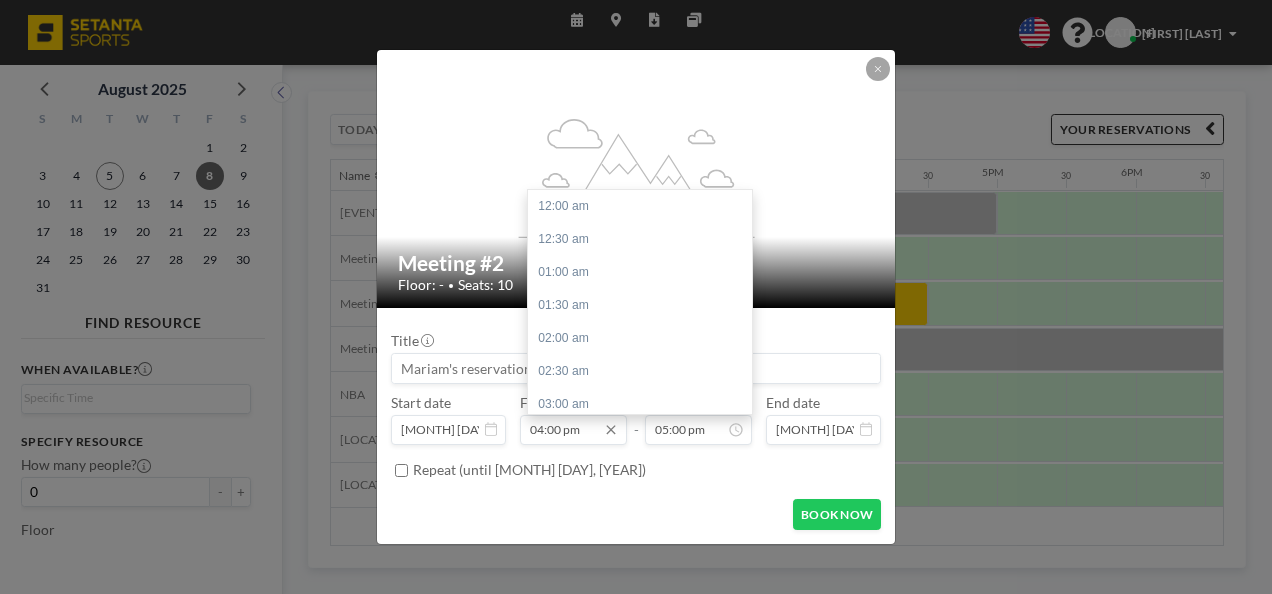 scroll, scrollTop: 1122, scrollLeft: 0, axis: vertical 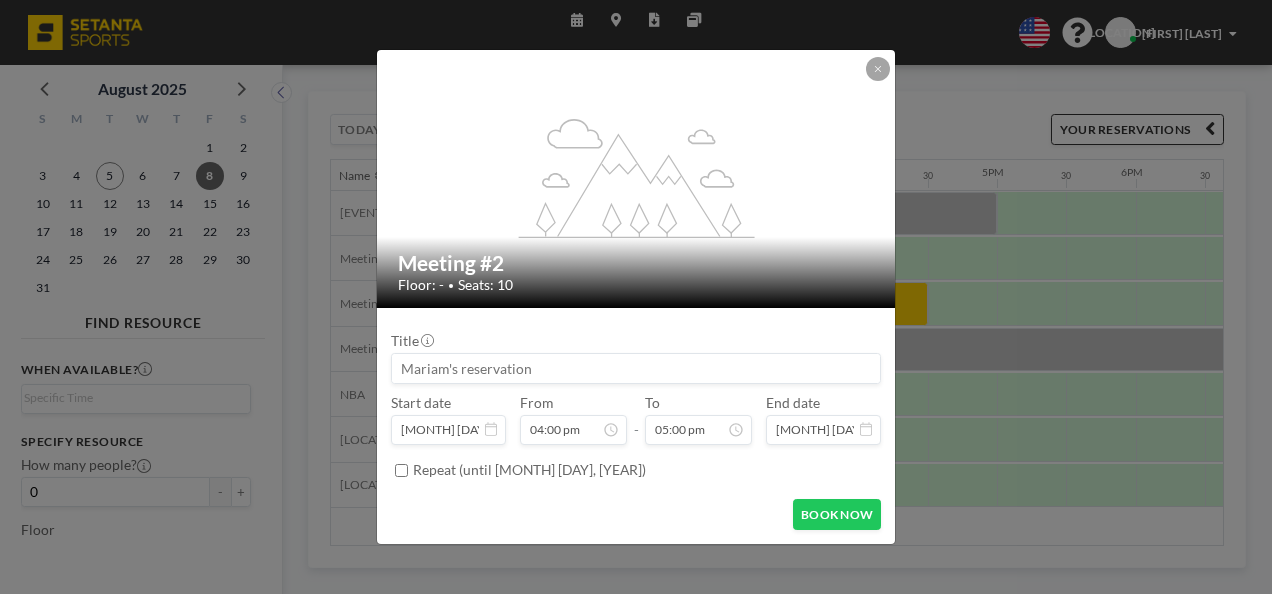 click at bounding box center (636, 368) 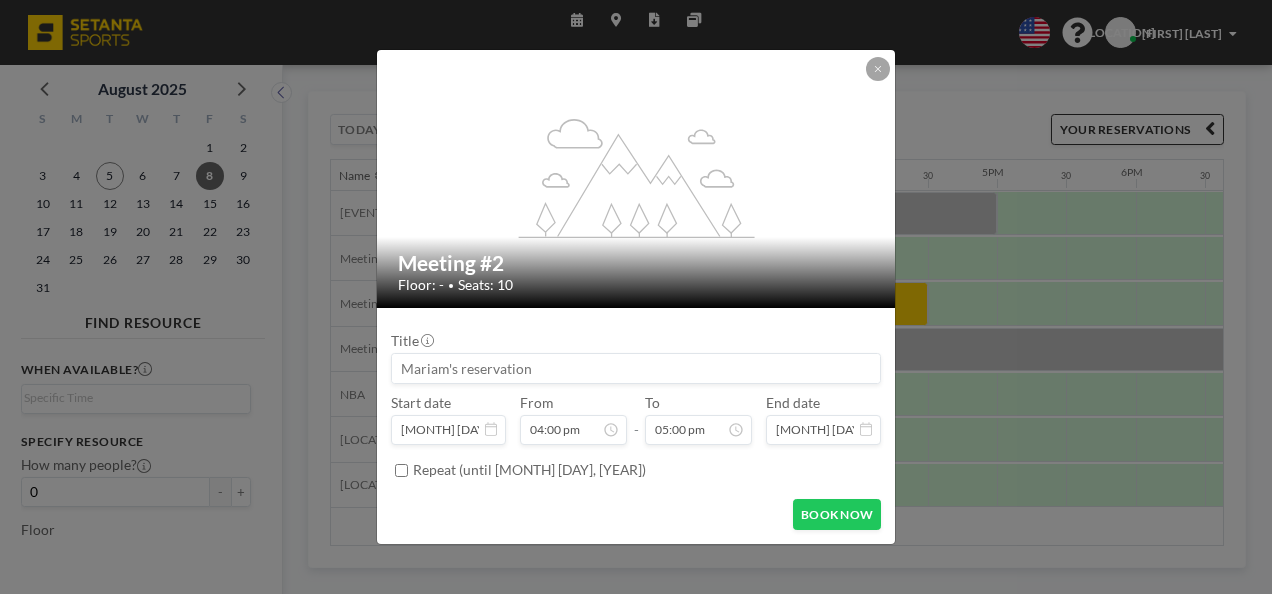 click at bounding box center [636, 368] 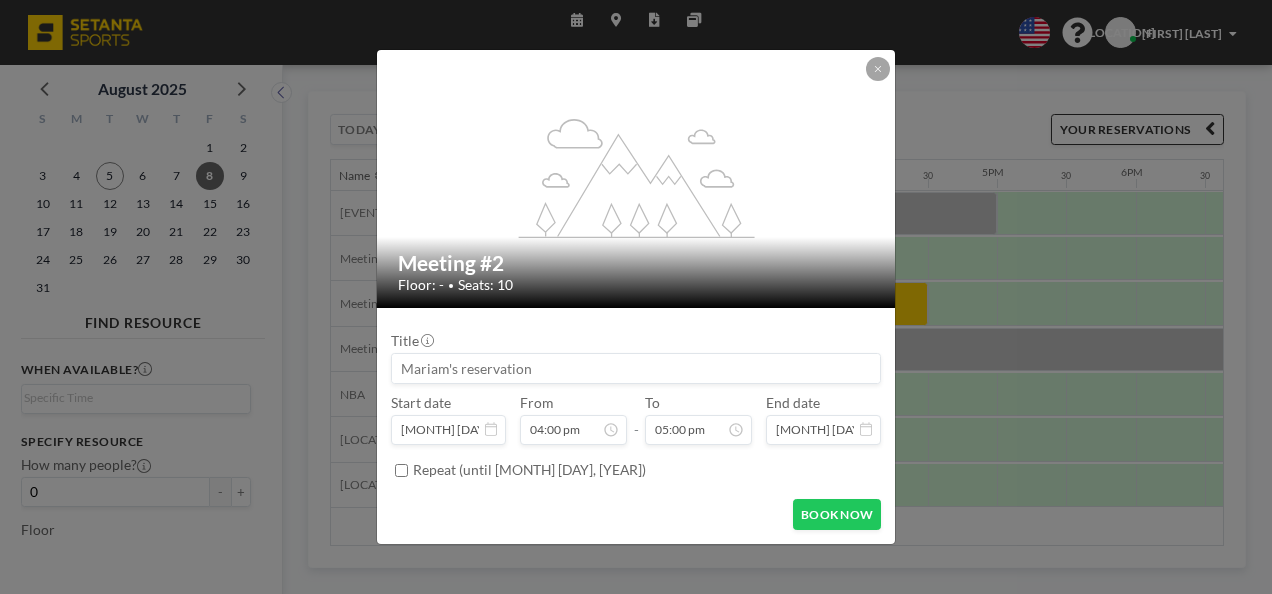 click on "BOOK NOW" at bounding box center (636, 514) 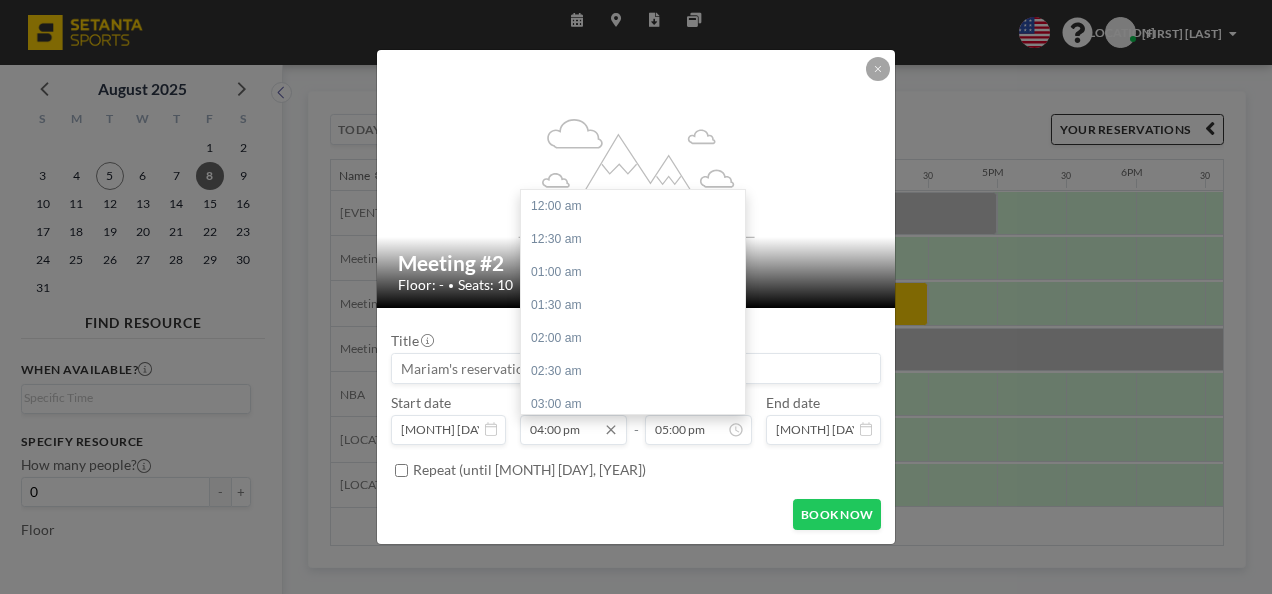 scroll, scrollTop: 1056, scrollLeft: 0, axis: vertical 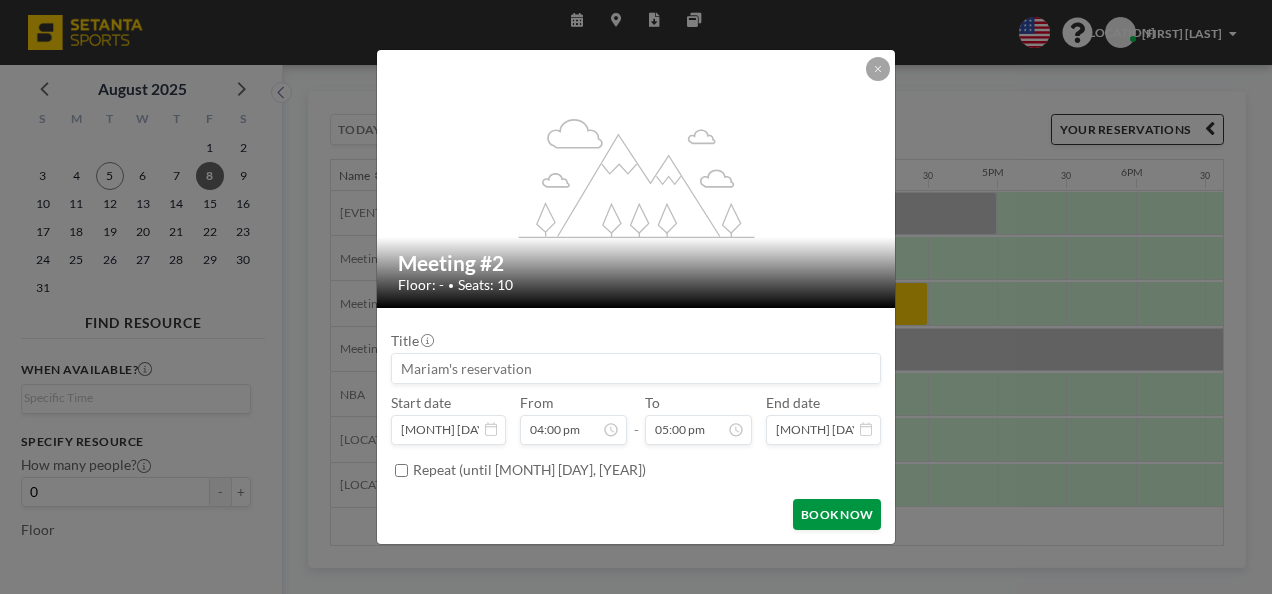 click on "BOOK NOW" at bounding box center (837, 514) 